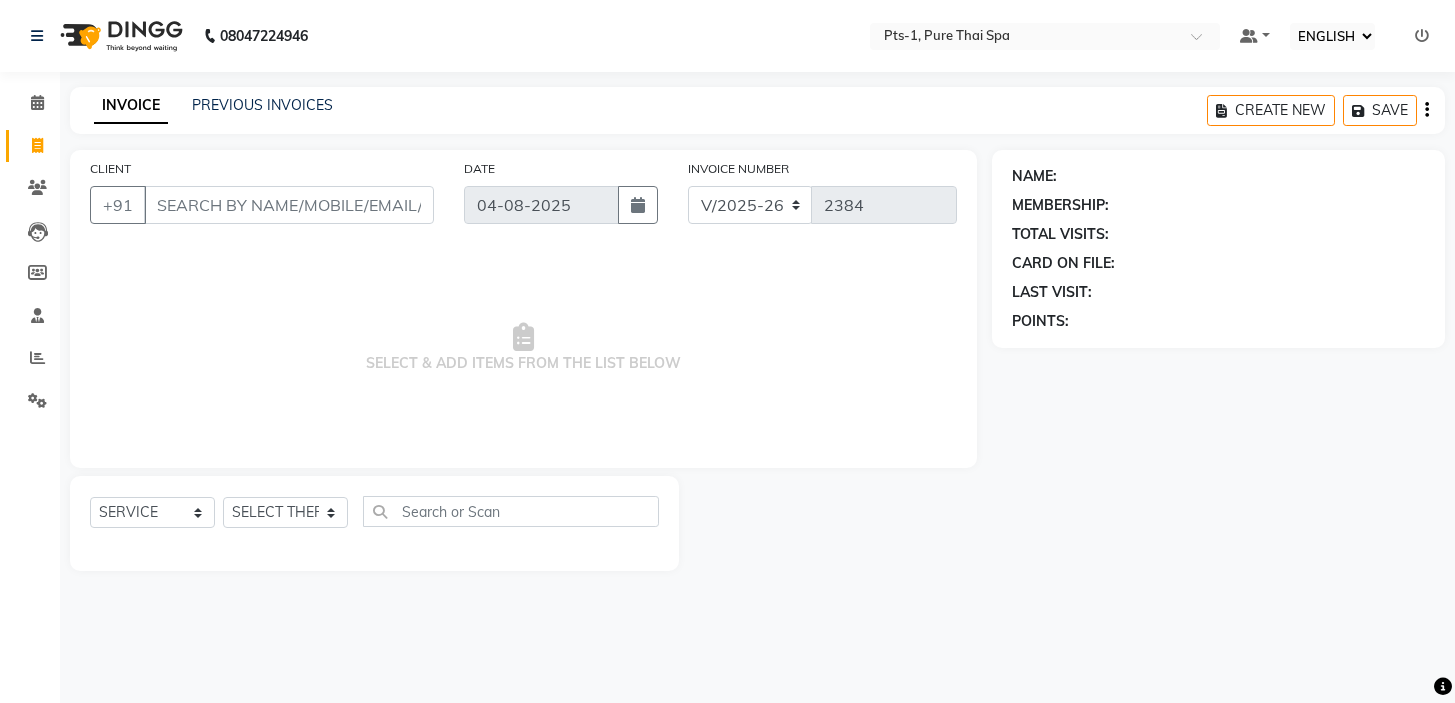select on "ec" 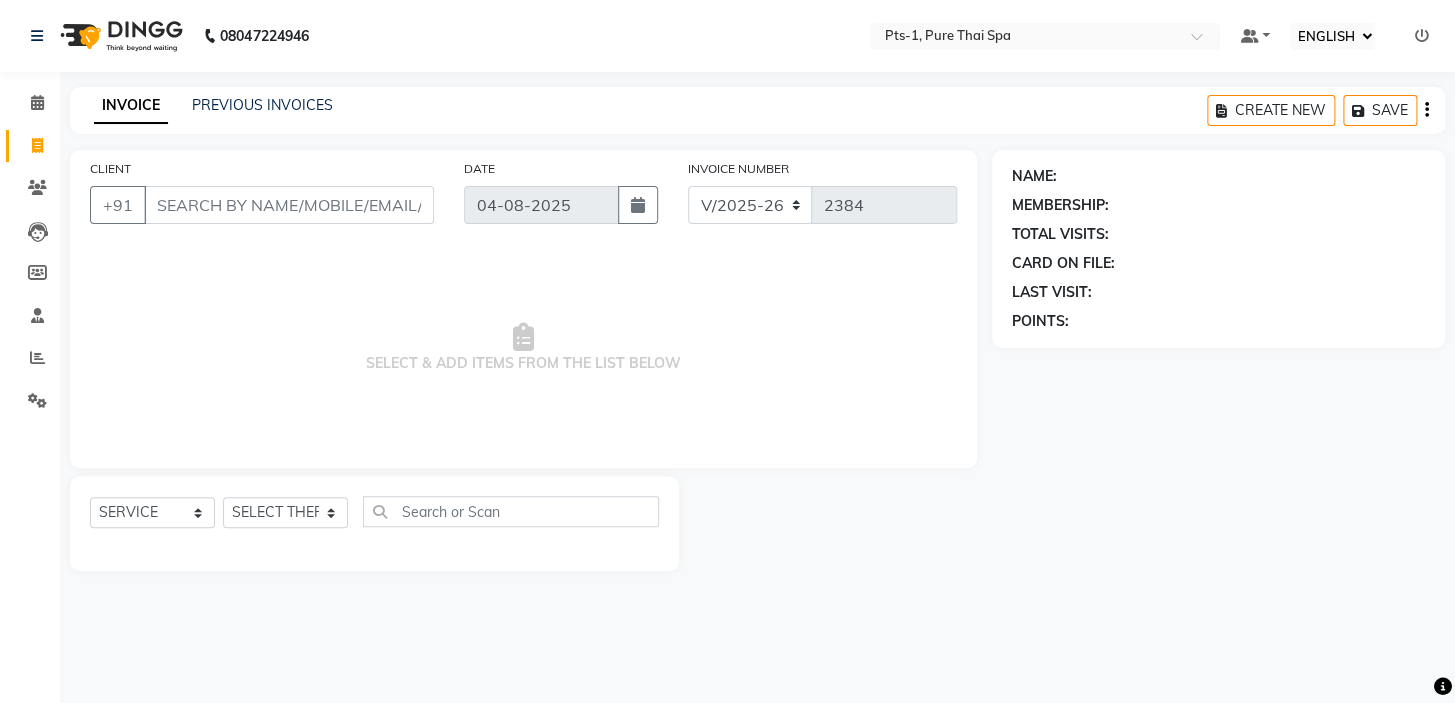 scroll, scrollTop: 0, scrollLeft: 0, axis: both 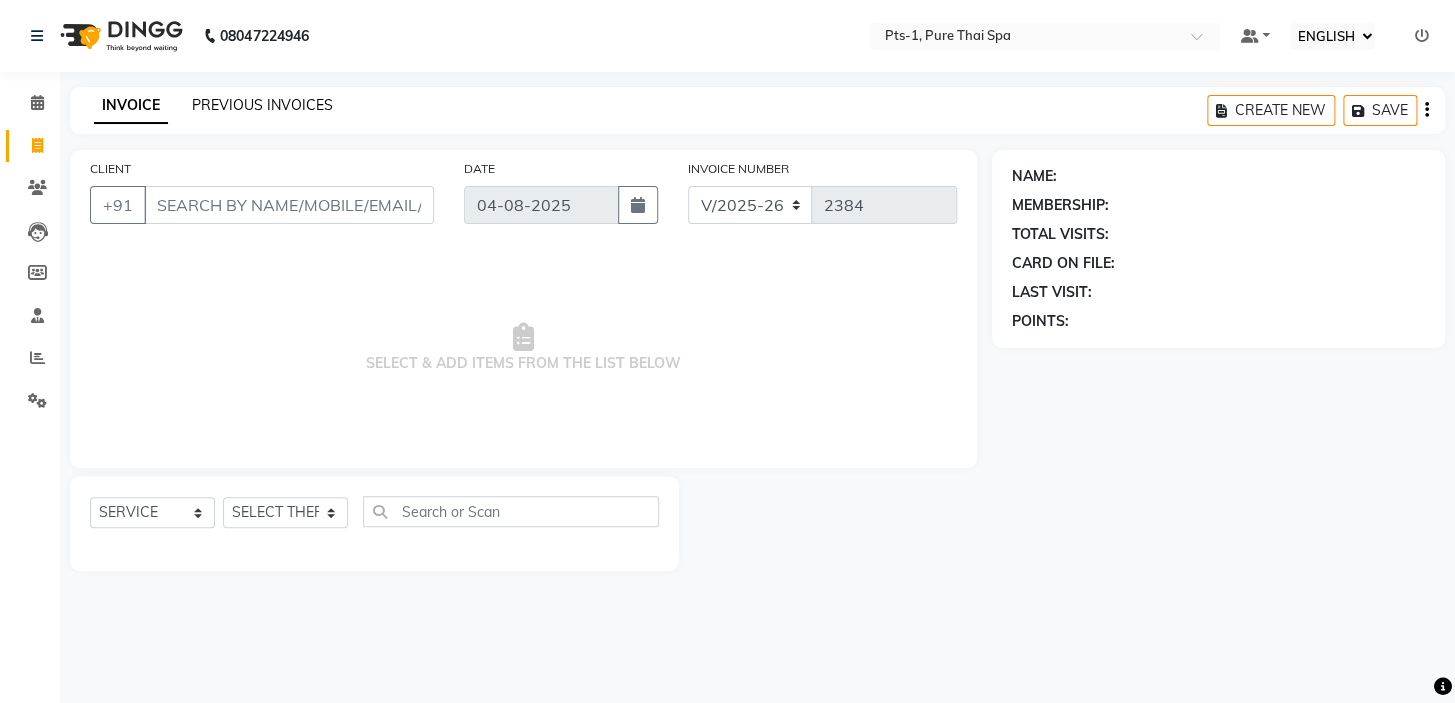 click on "PREVIOUS INVOICES" 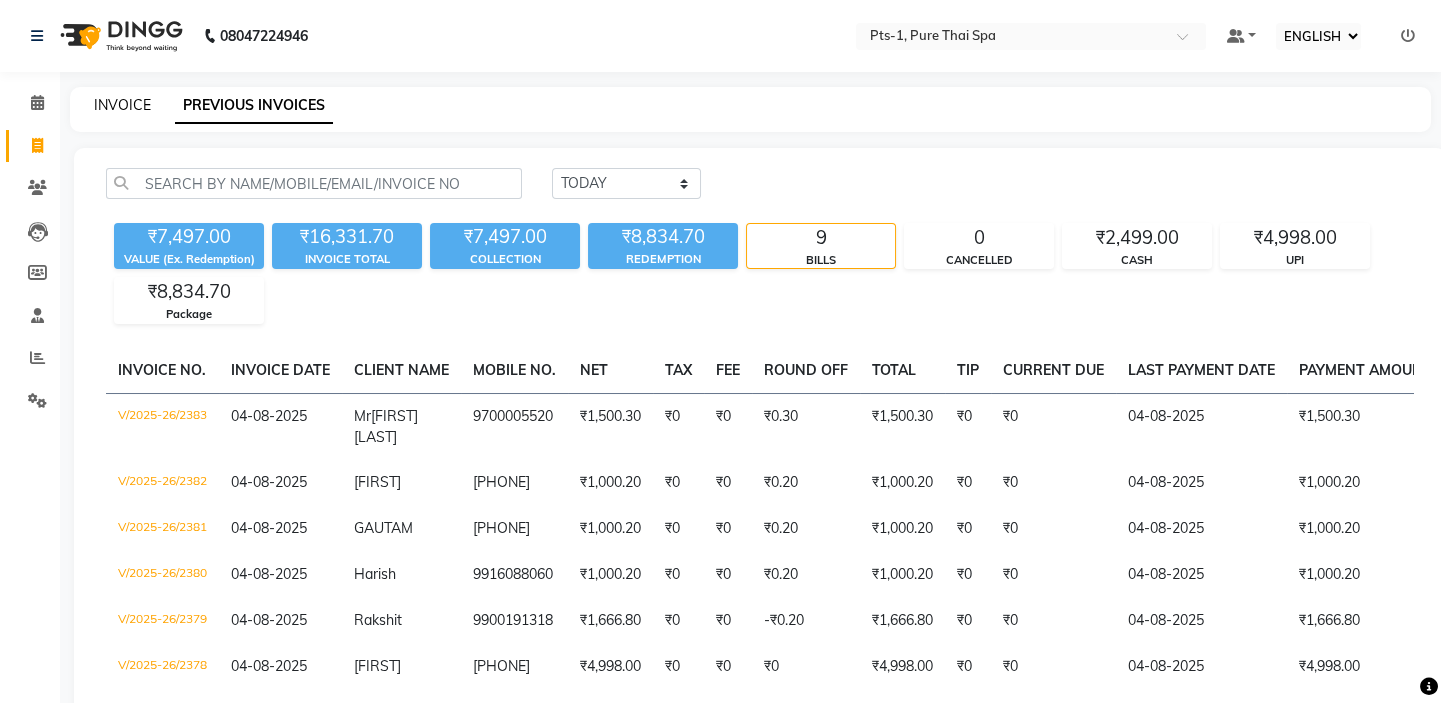 click on "INVOICE" 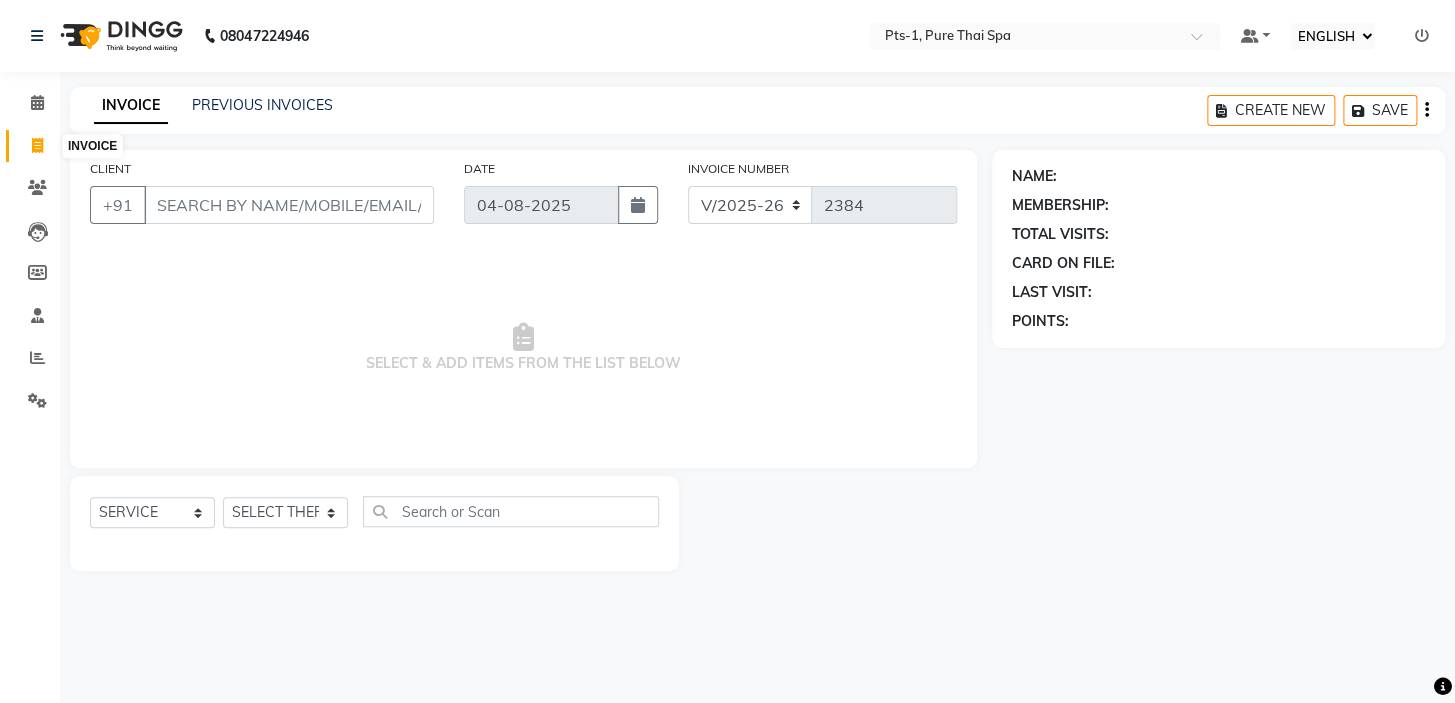 click 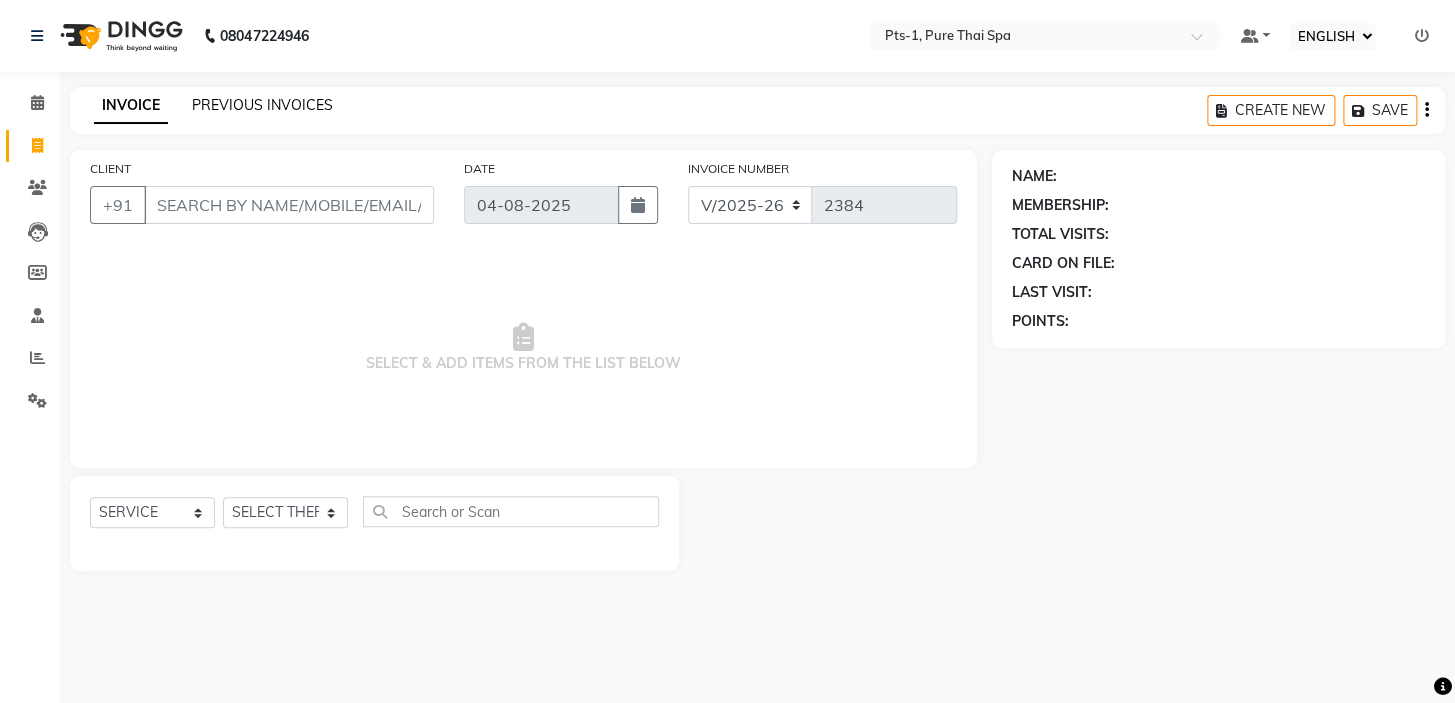 click on "PREVIOUS INVOICES" 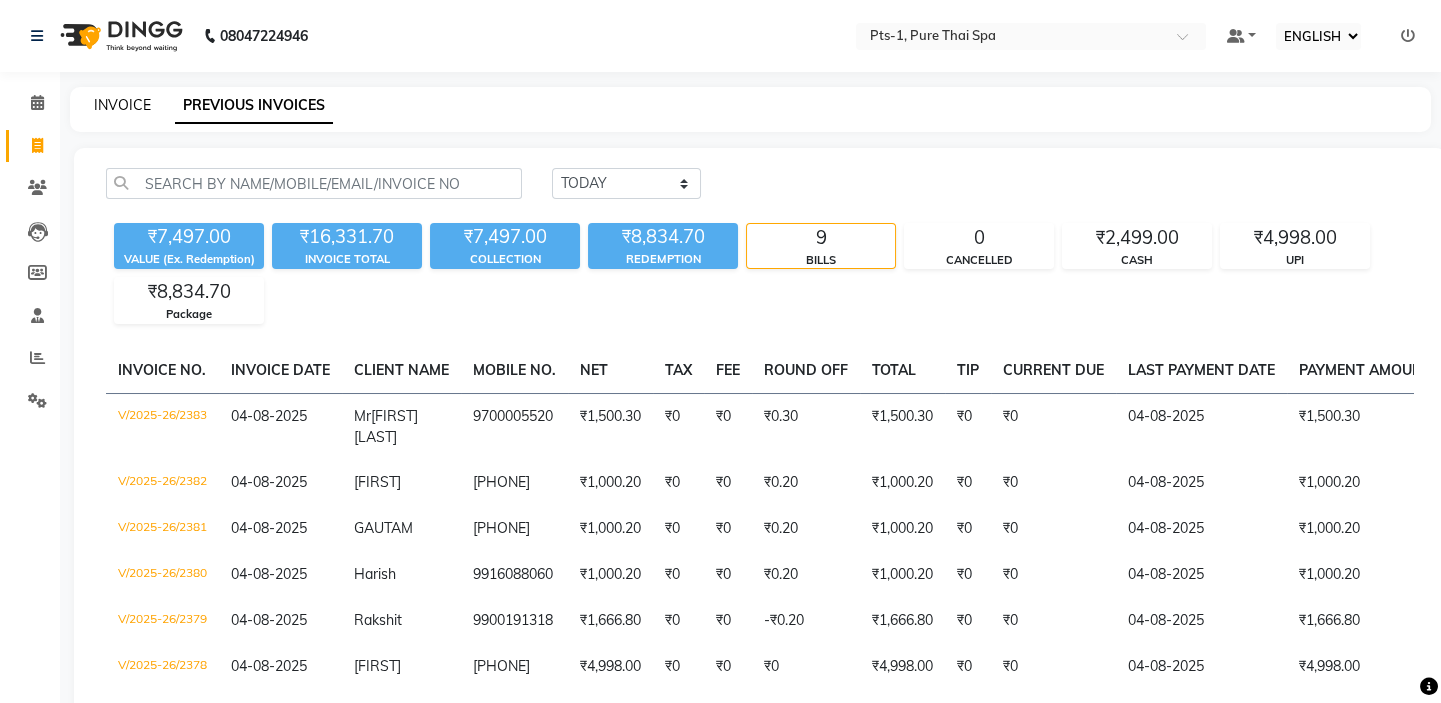 click on "INVOICE" 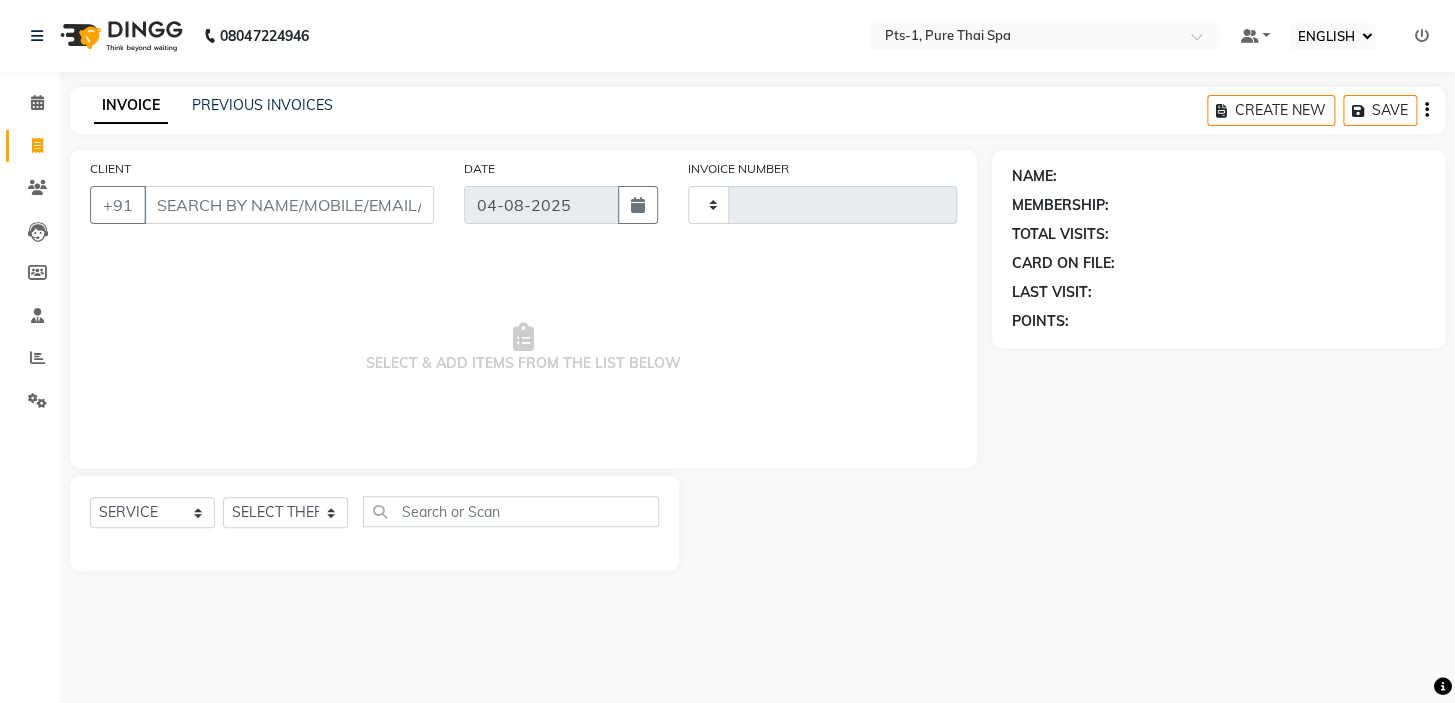 type on "2384" 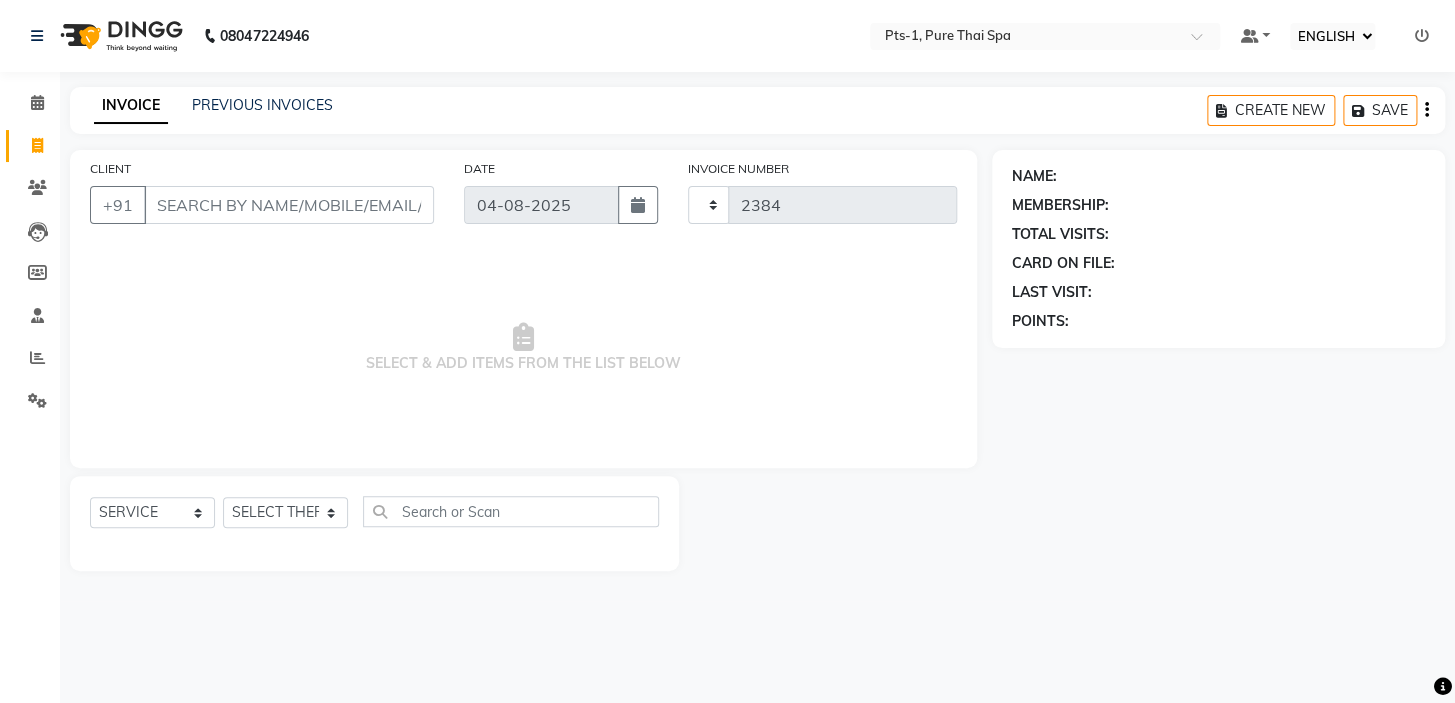 select on "5296" 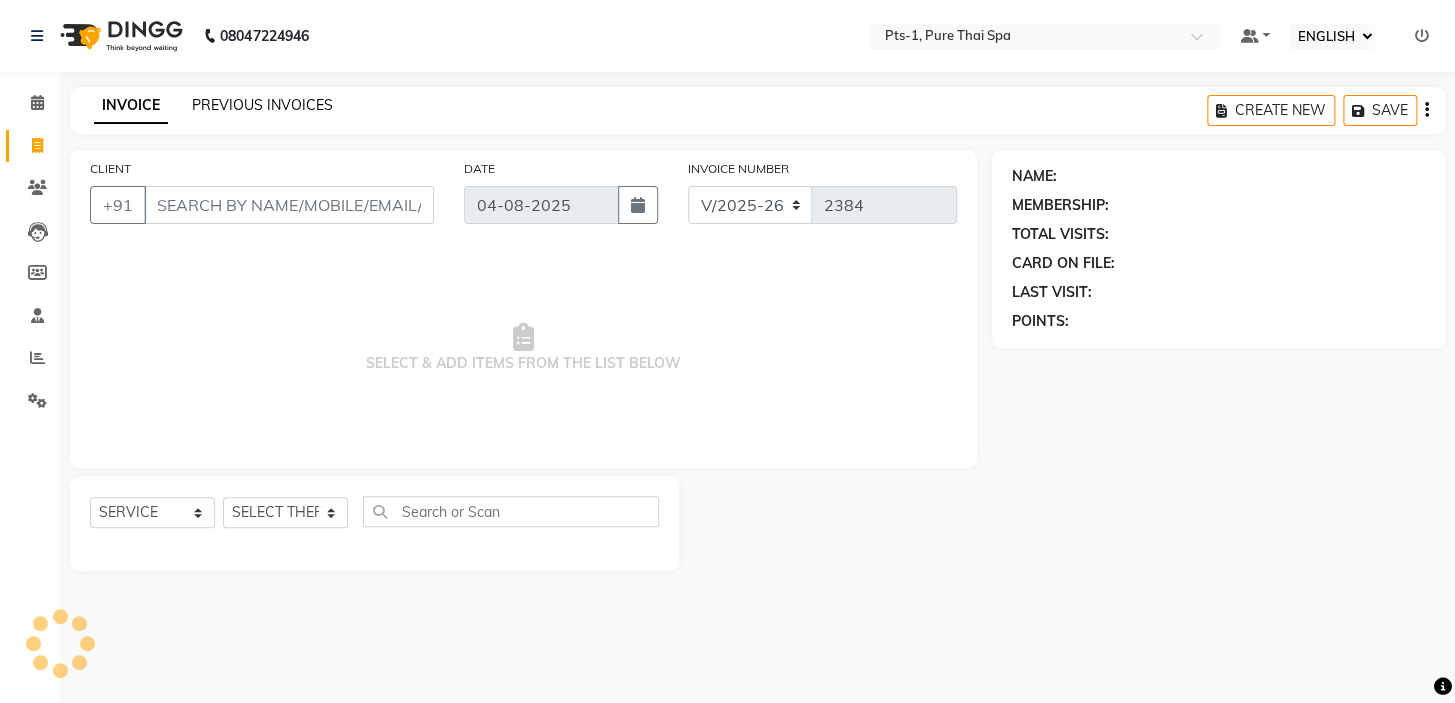 click on "PREVIOUS INVOICES" 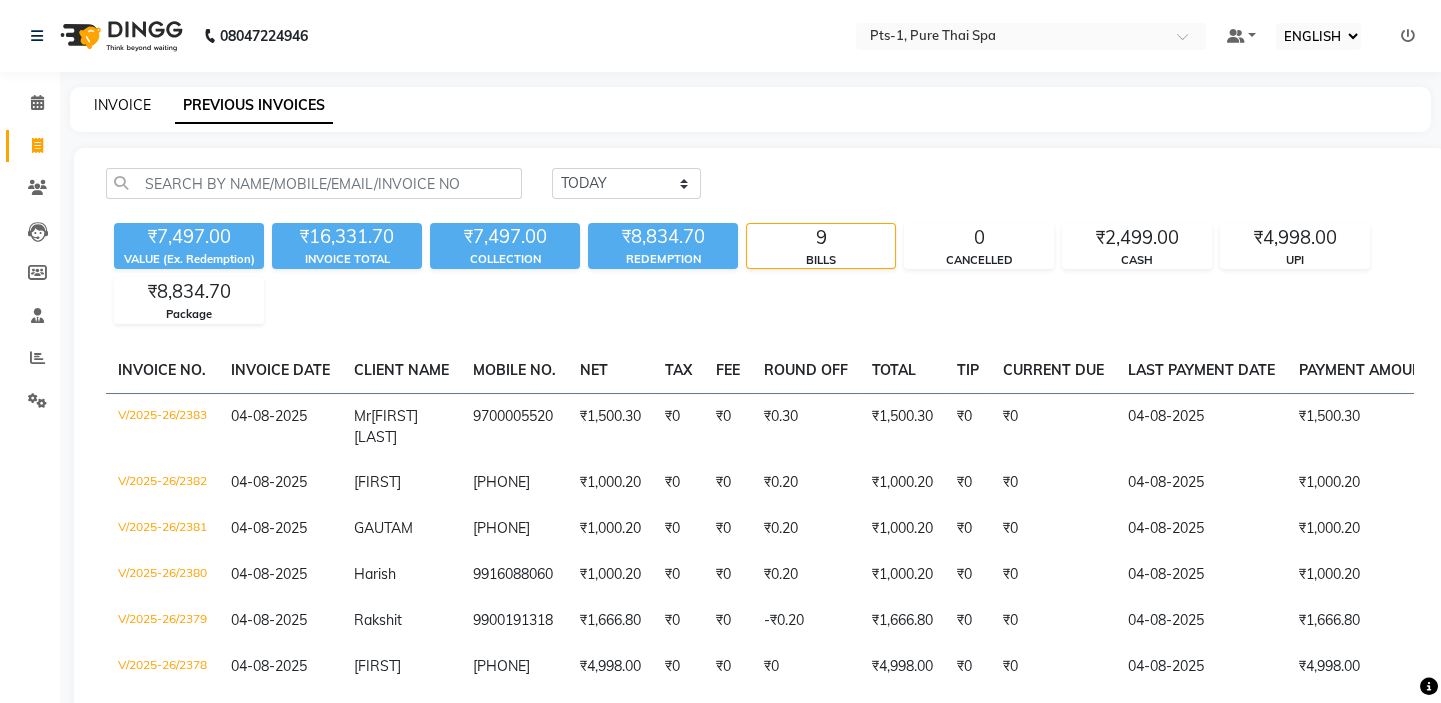click on "INVOICE" 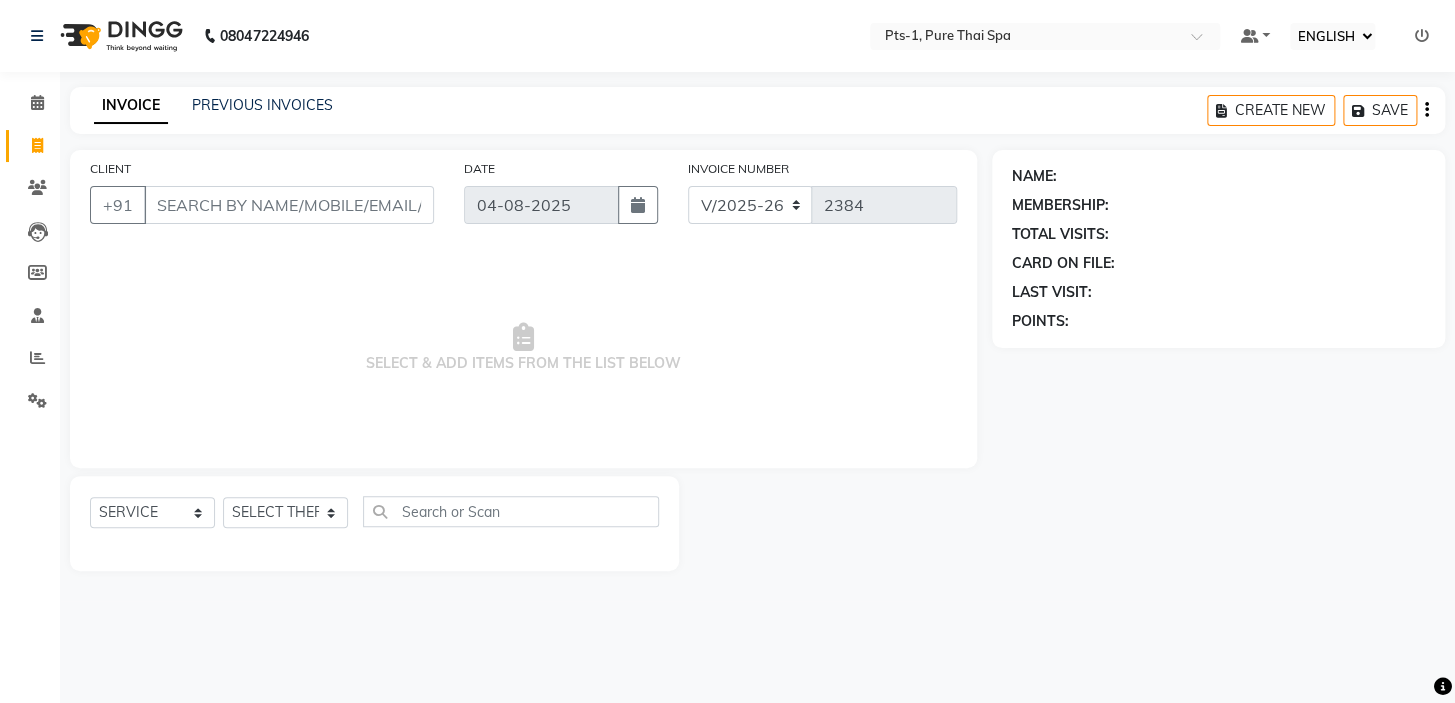 click on "CLIENT" at bounding box center (289, 205) 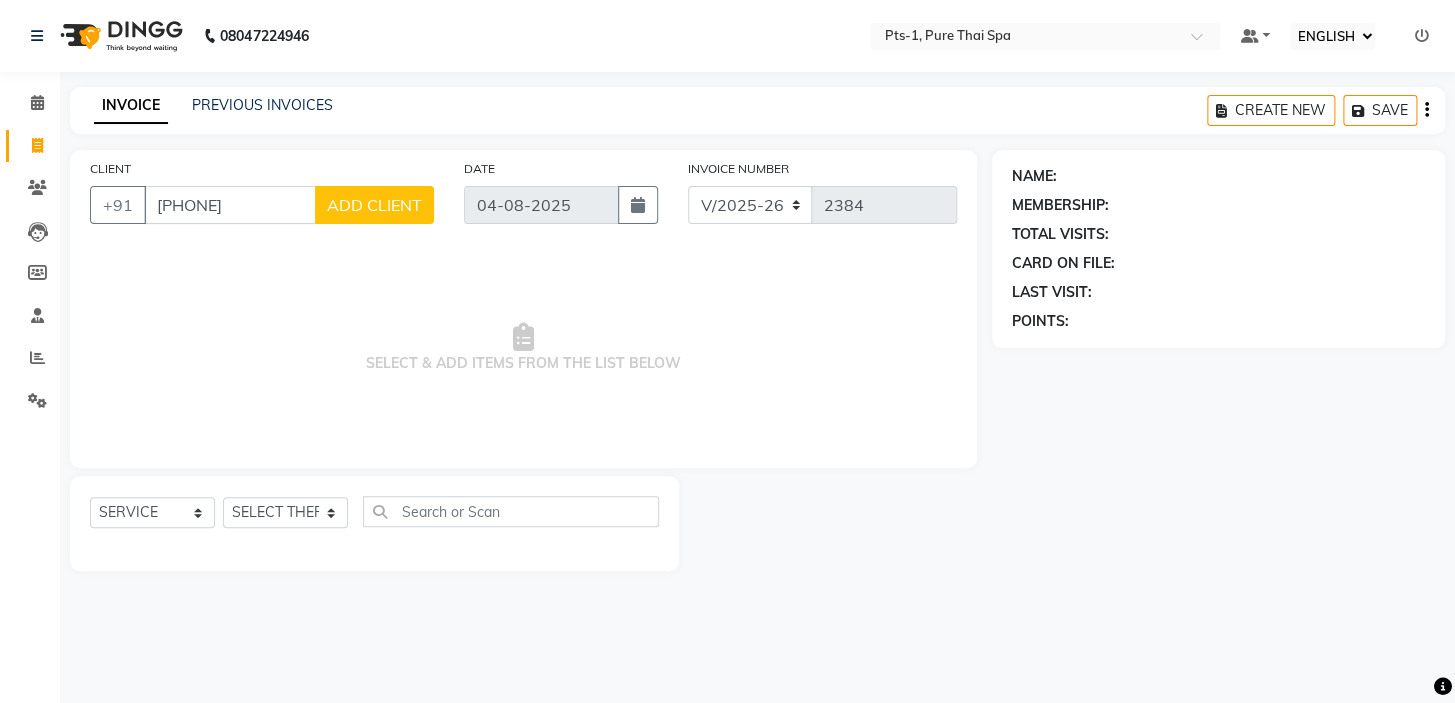 type on "[PHONE]" 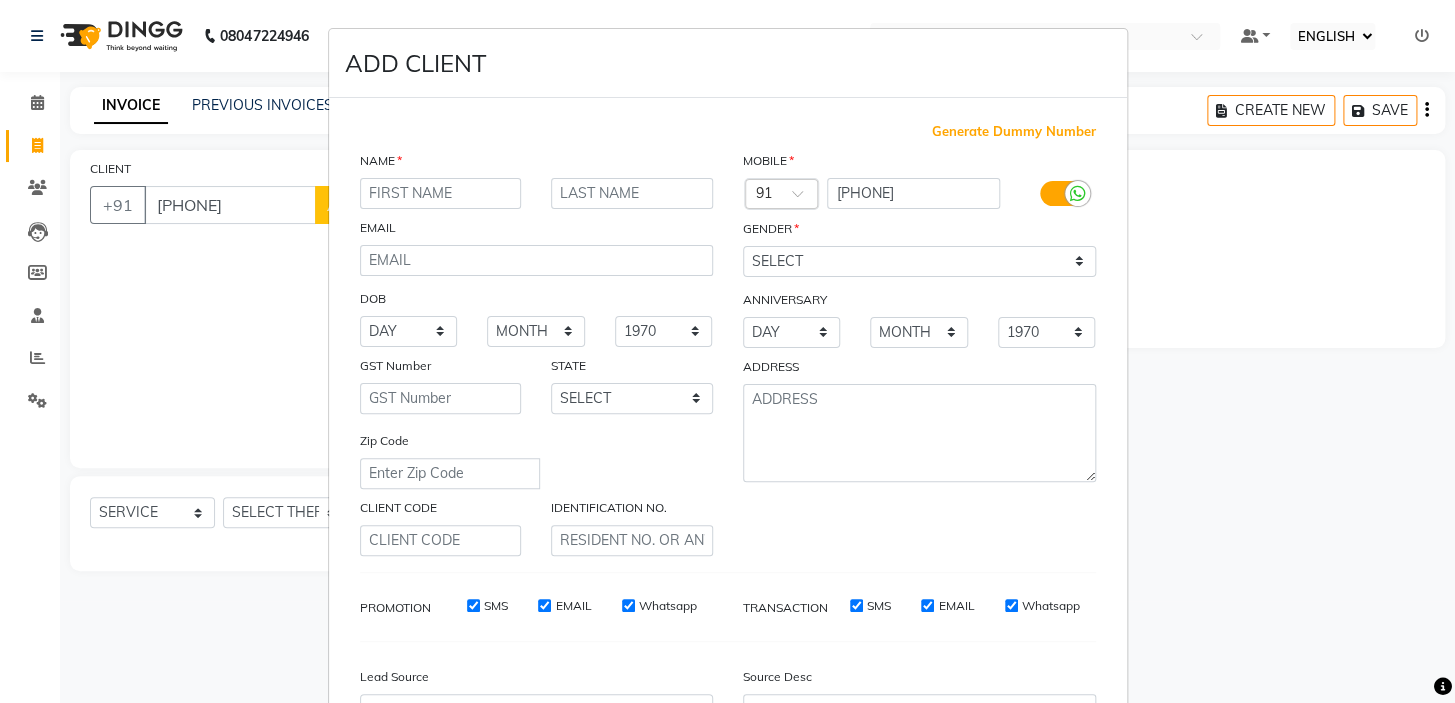 click at bounding box center [441, 193] 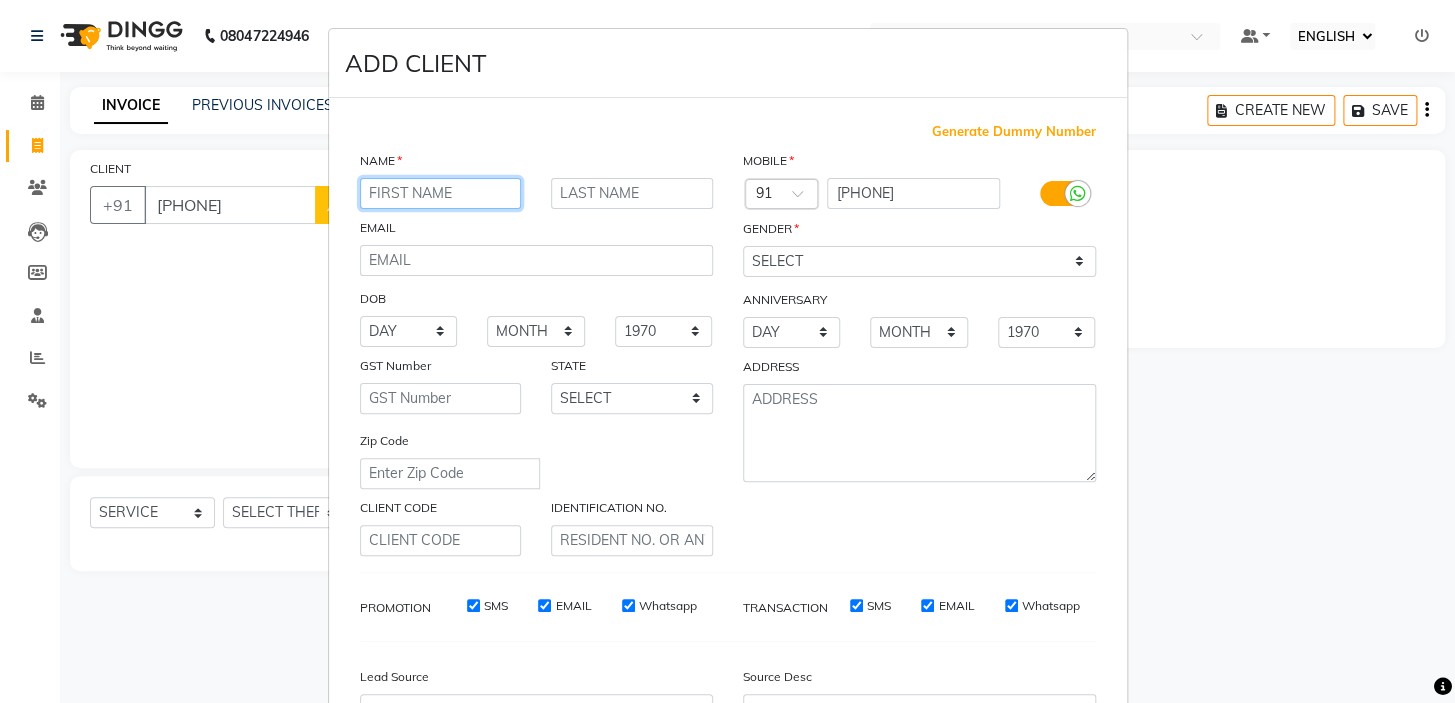 type on "D" 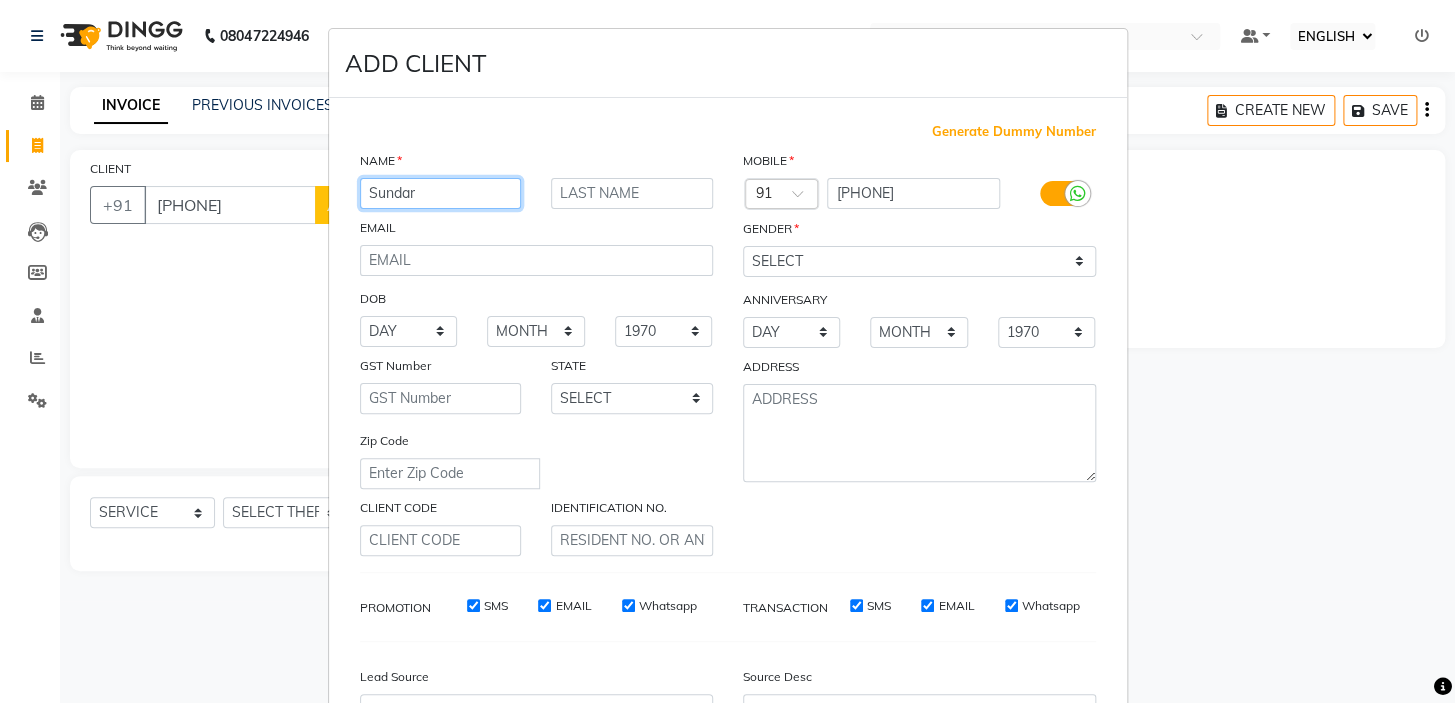 type on "Sundar" 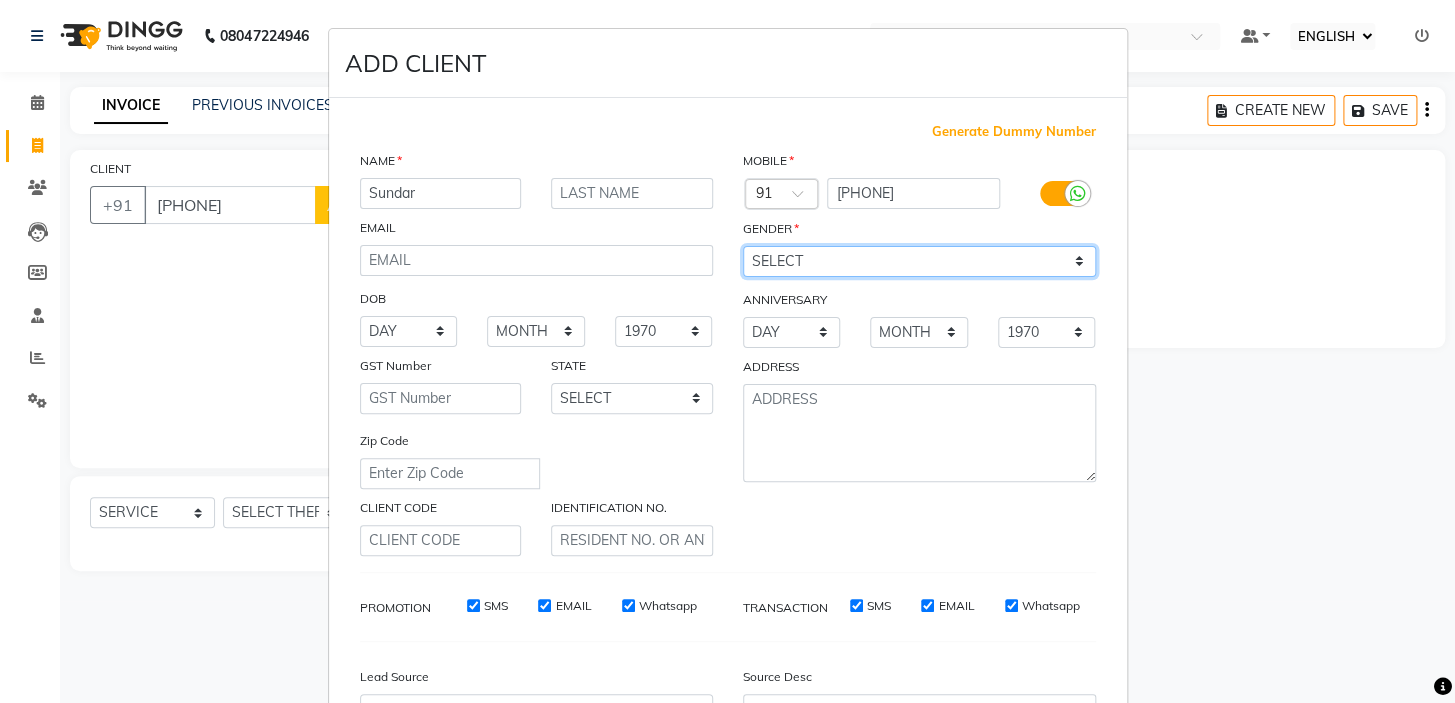 click on "SELECT MALE FEMALE OTHER PREFER NOT TO SAY" at bounding box center [919, 261] 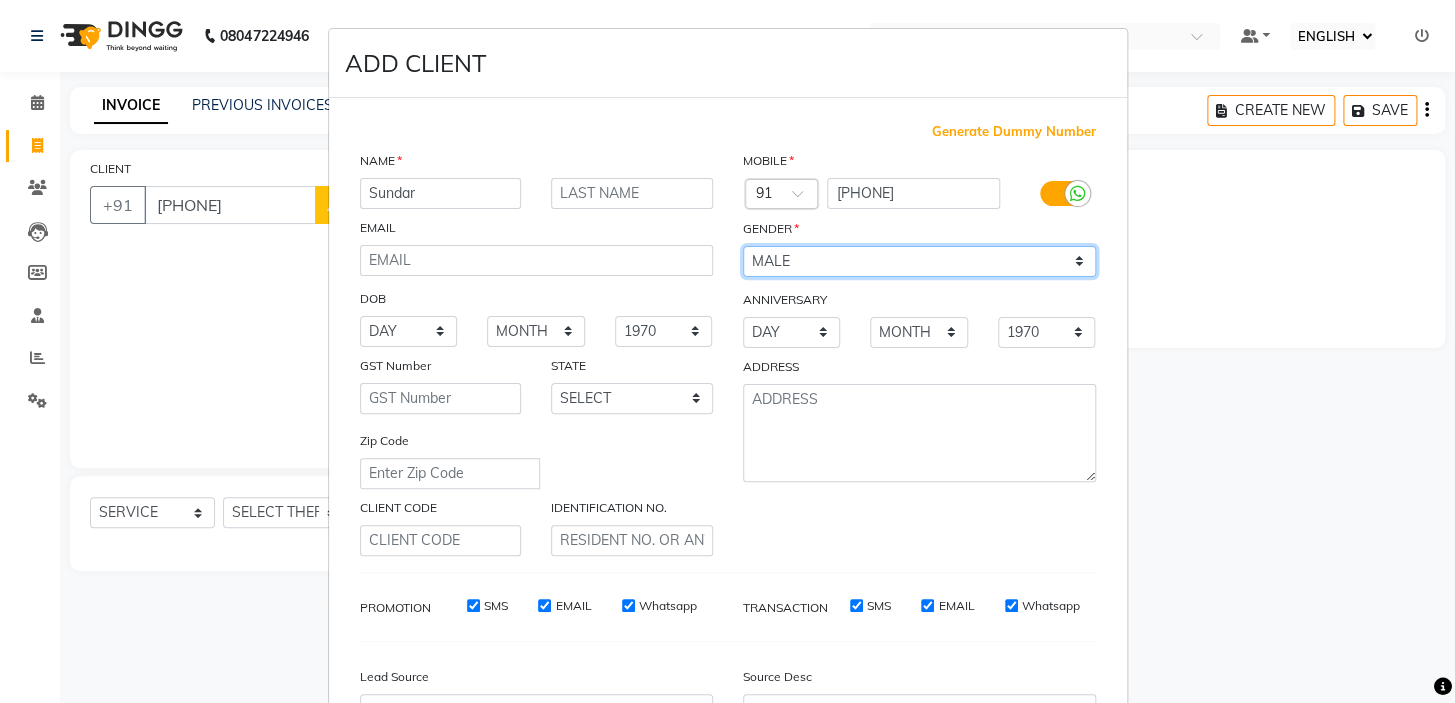 click on "SELECT MALE FEMALE OTHER PREFER NOT TO SAY" at bounding box center [919, 261] 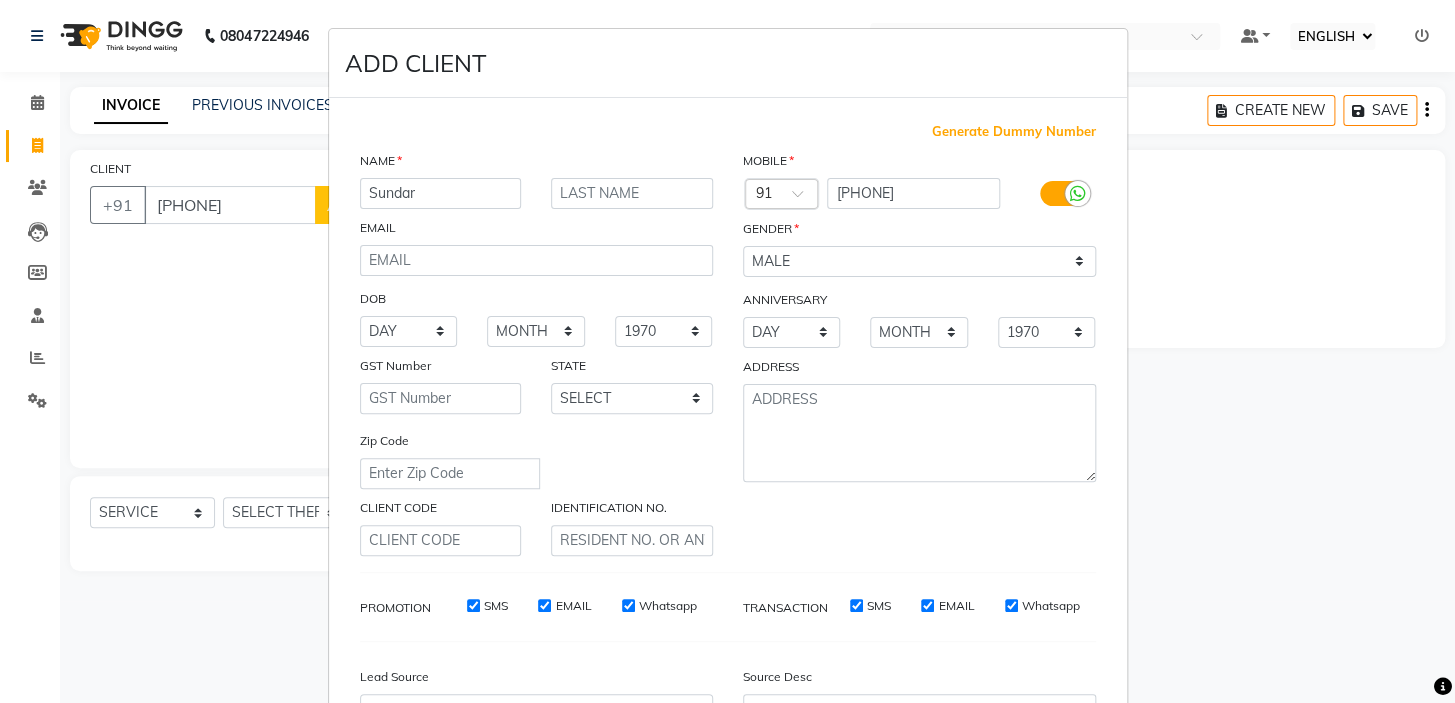 click on "SMS" at bounding box center [473, 605] 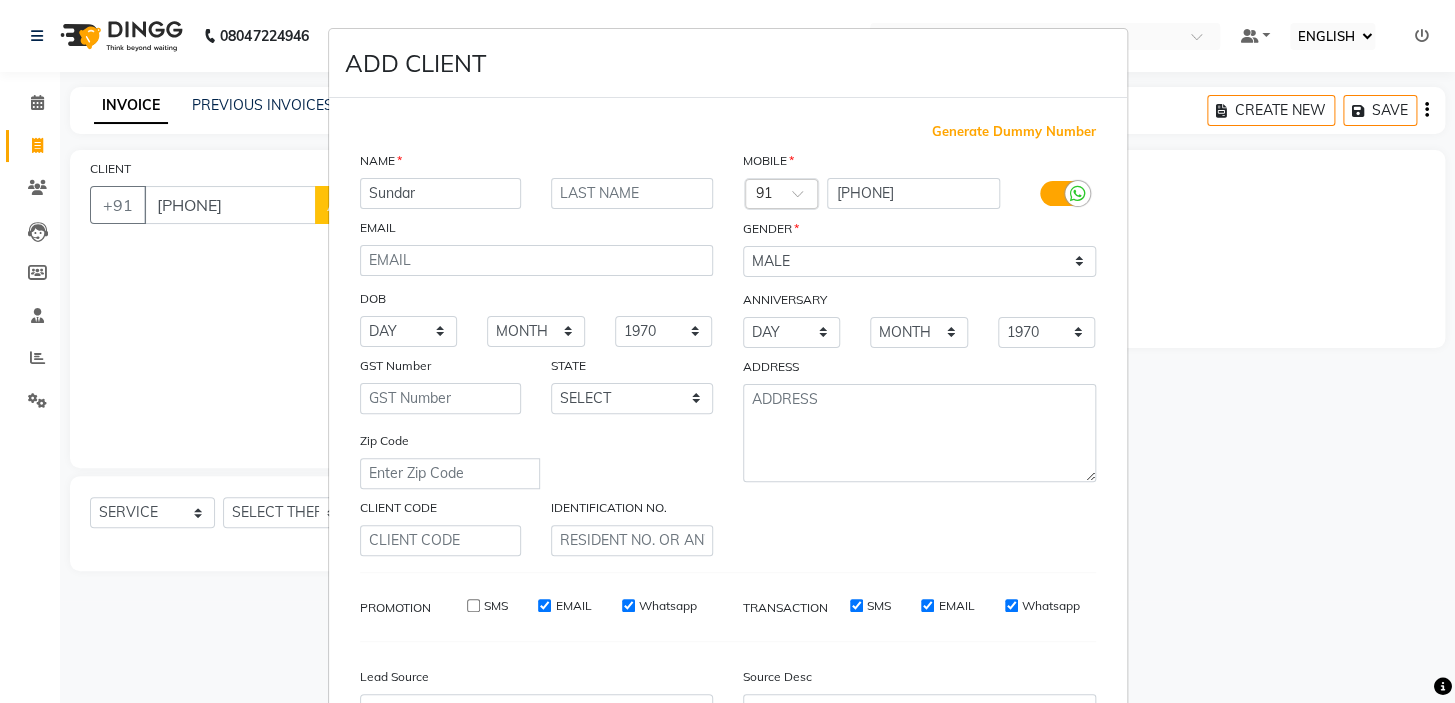 click on "EMAIL" at bounding box center (544, 605) 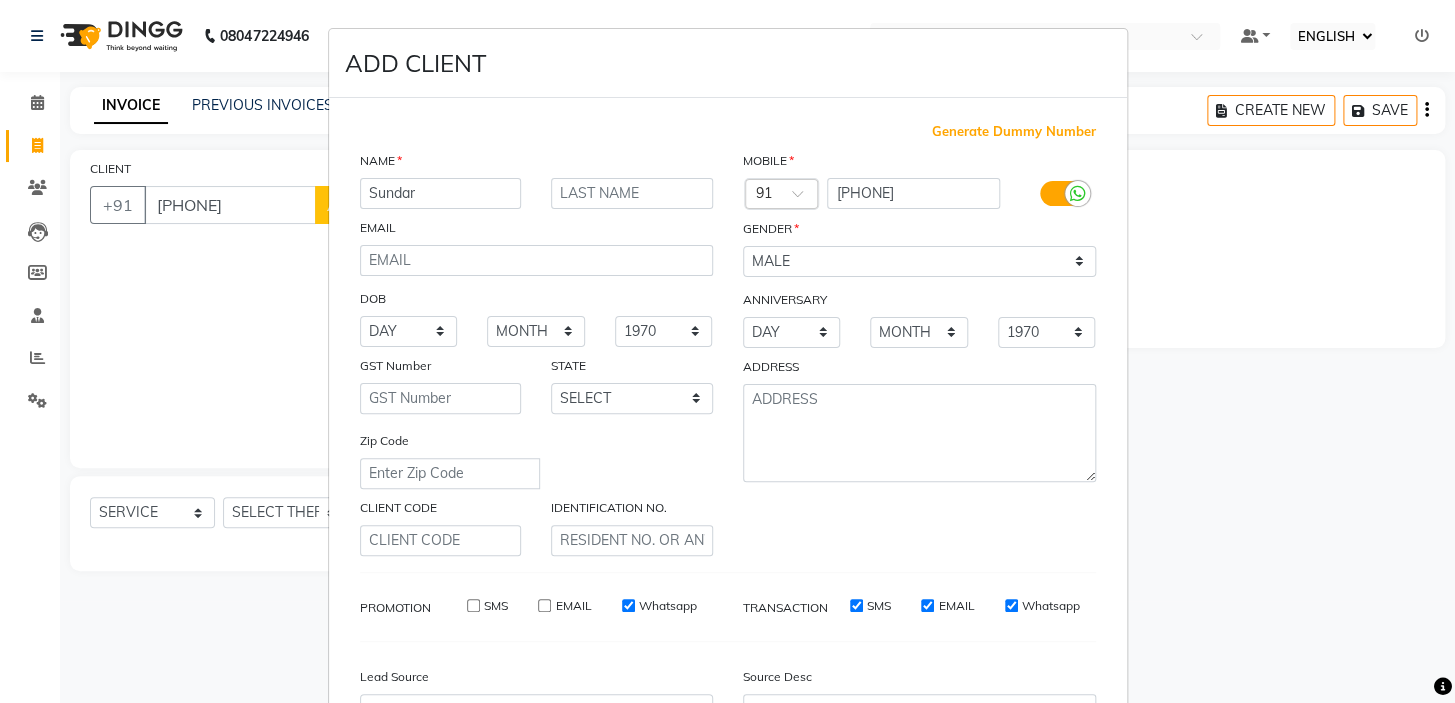 click on "Whatsapp" at bounding box center (628, 605) 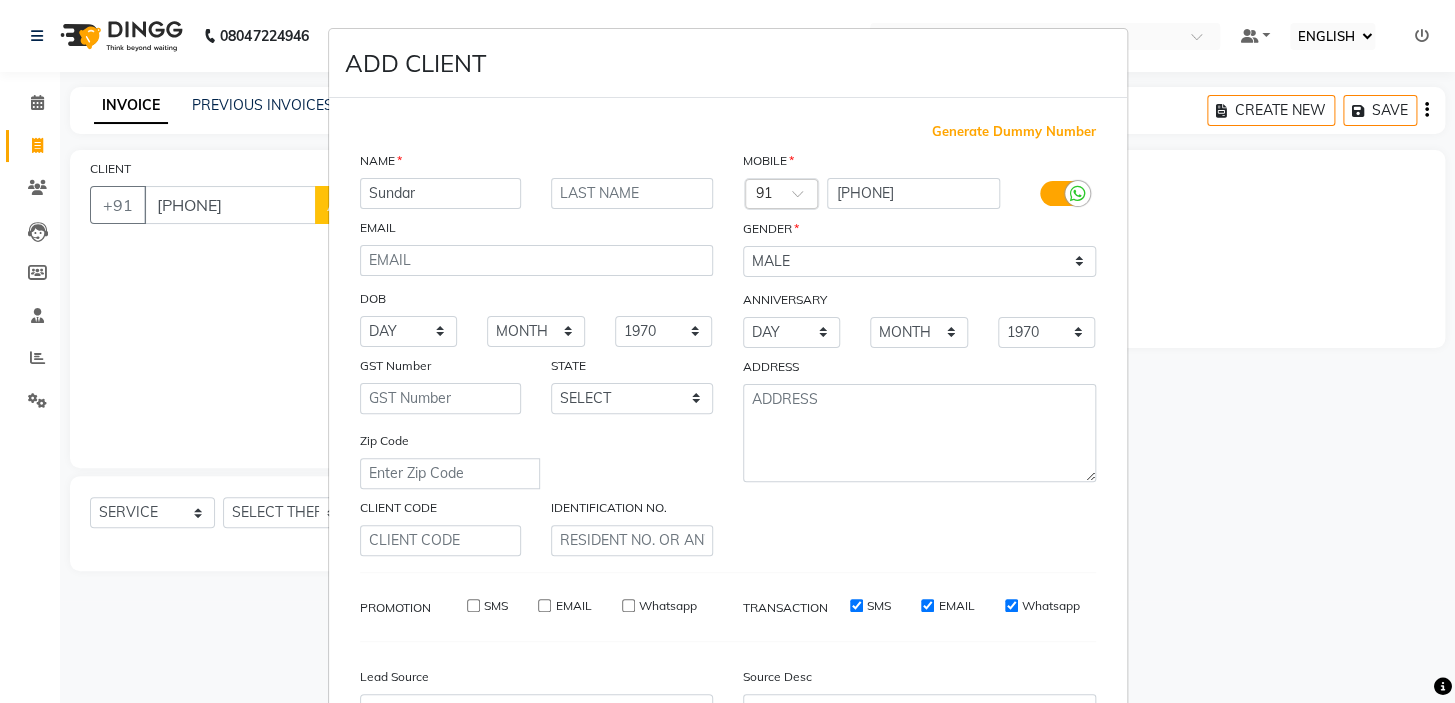 click on "SMS" at bounding box center (856, 605) 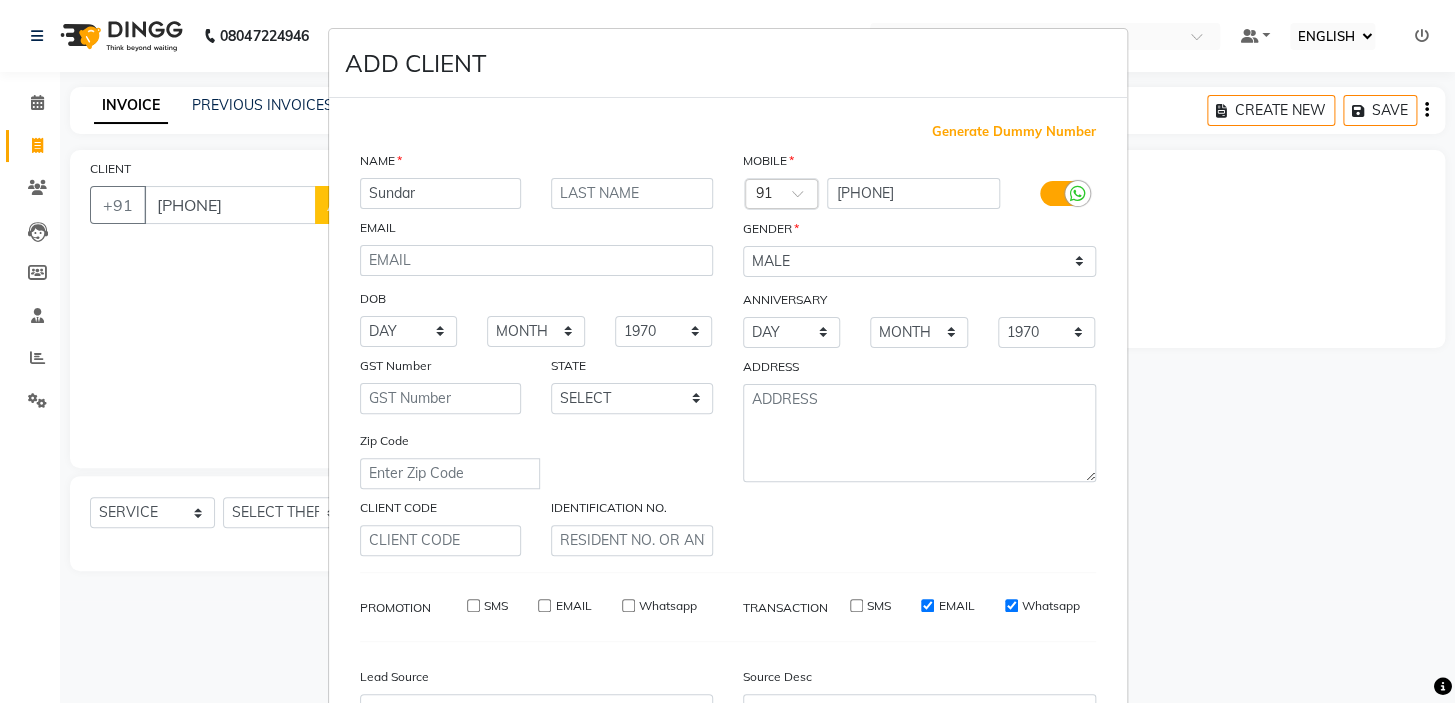 click on "EMAIL" at bounding box center [956, 606] 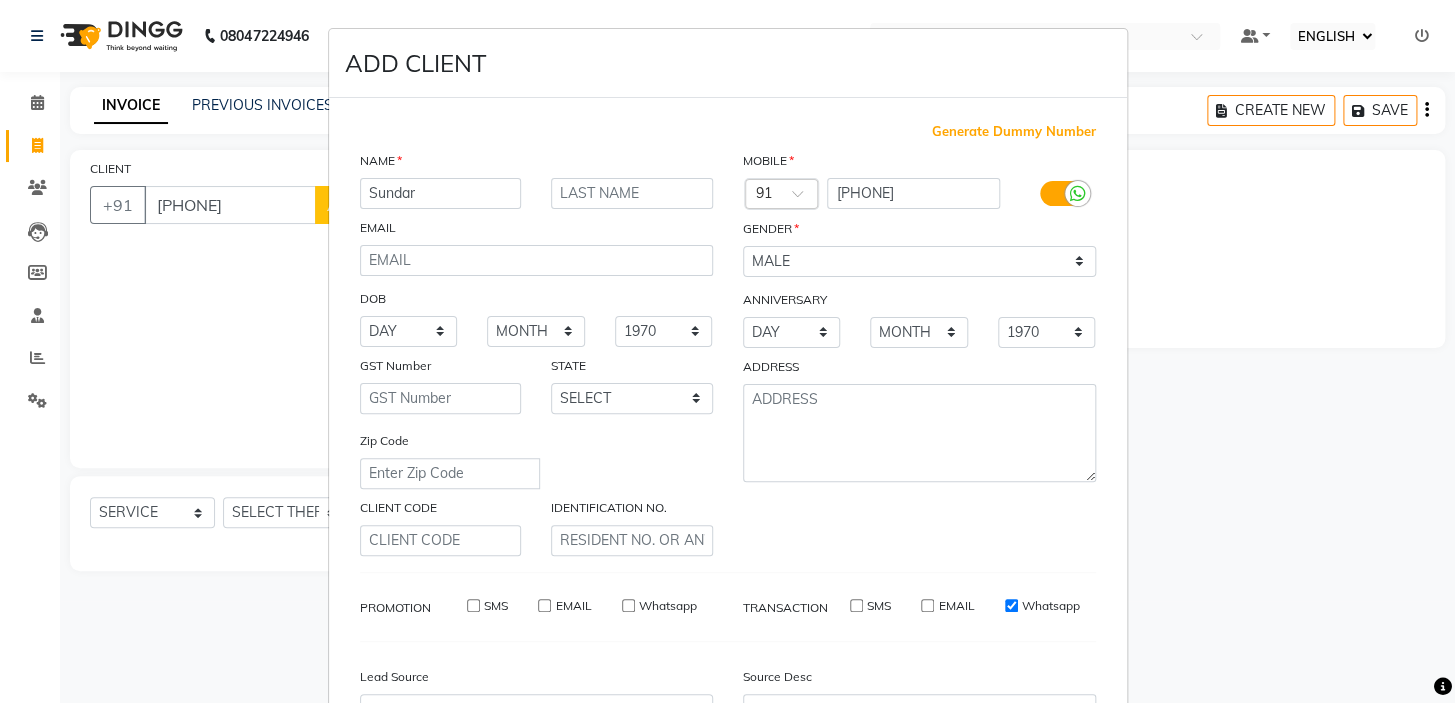 click on "EMAIL" at bounding box center [927, 605] 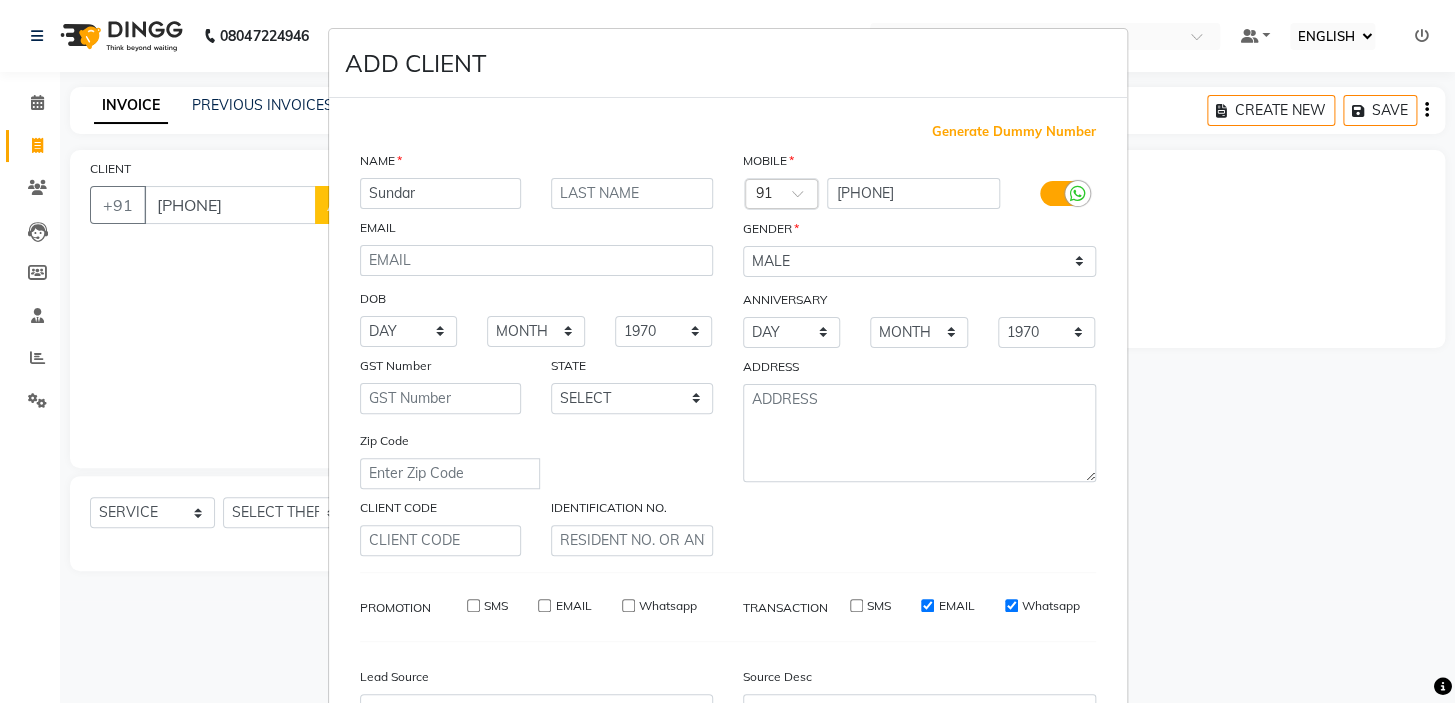 click on "EMAIL" at bounding box center [947, 606] 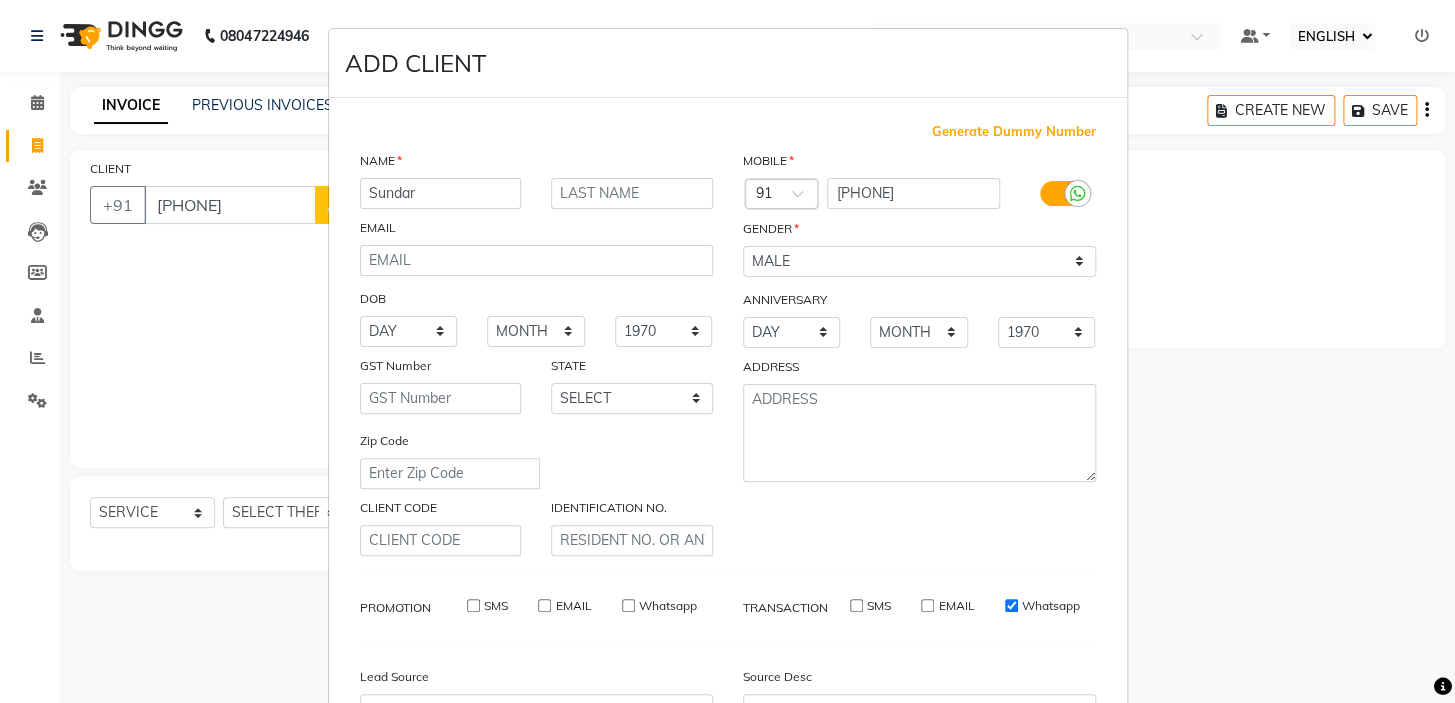click on "Whatsapp" at bounding box center (1011, 605) 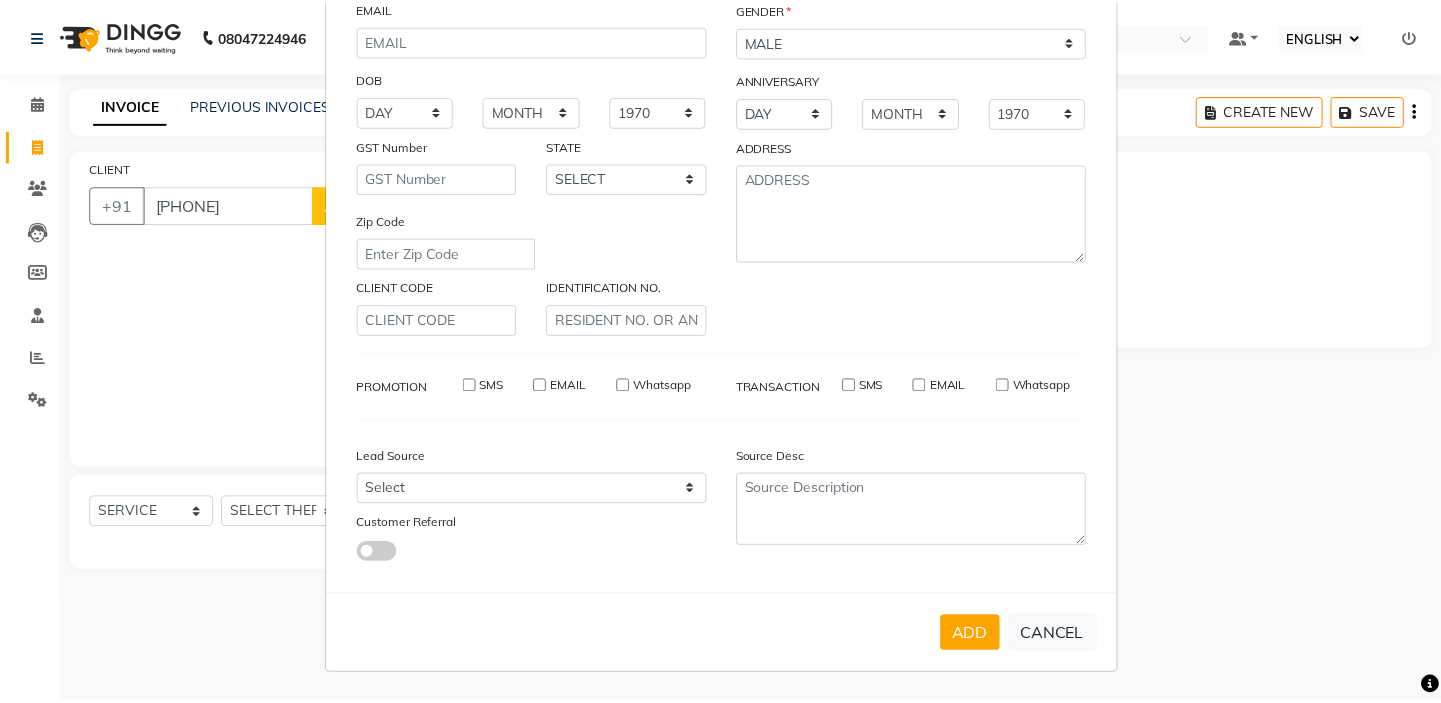 scroll, scrollTop: 226, scrollLeft: 0, axis: vertical 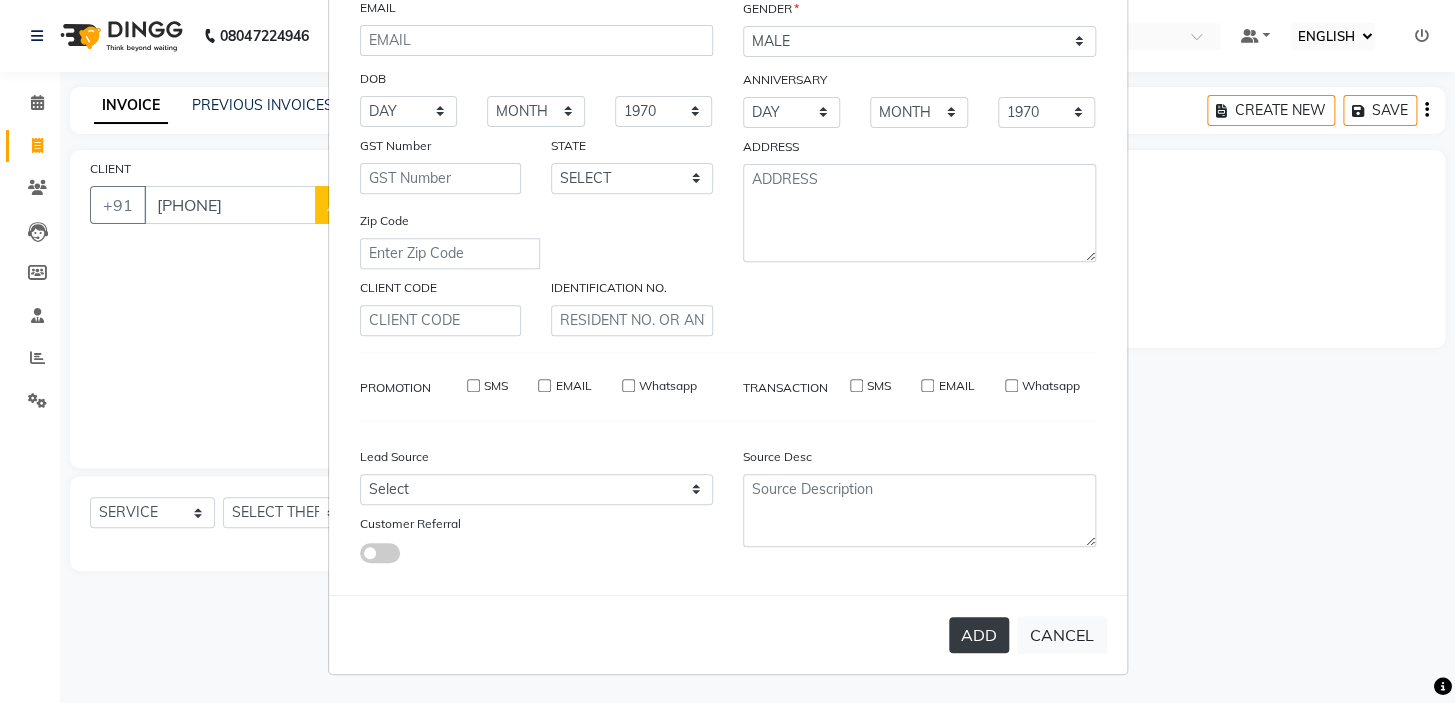 click on "ADD" at bounding box center (979, 635) 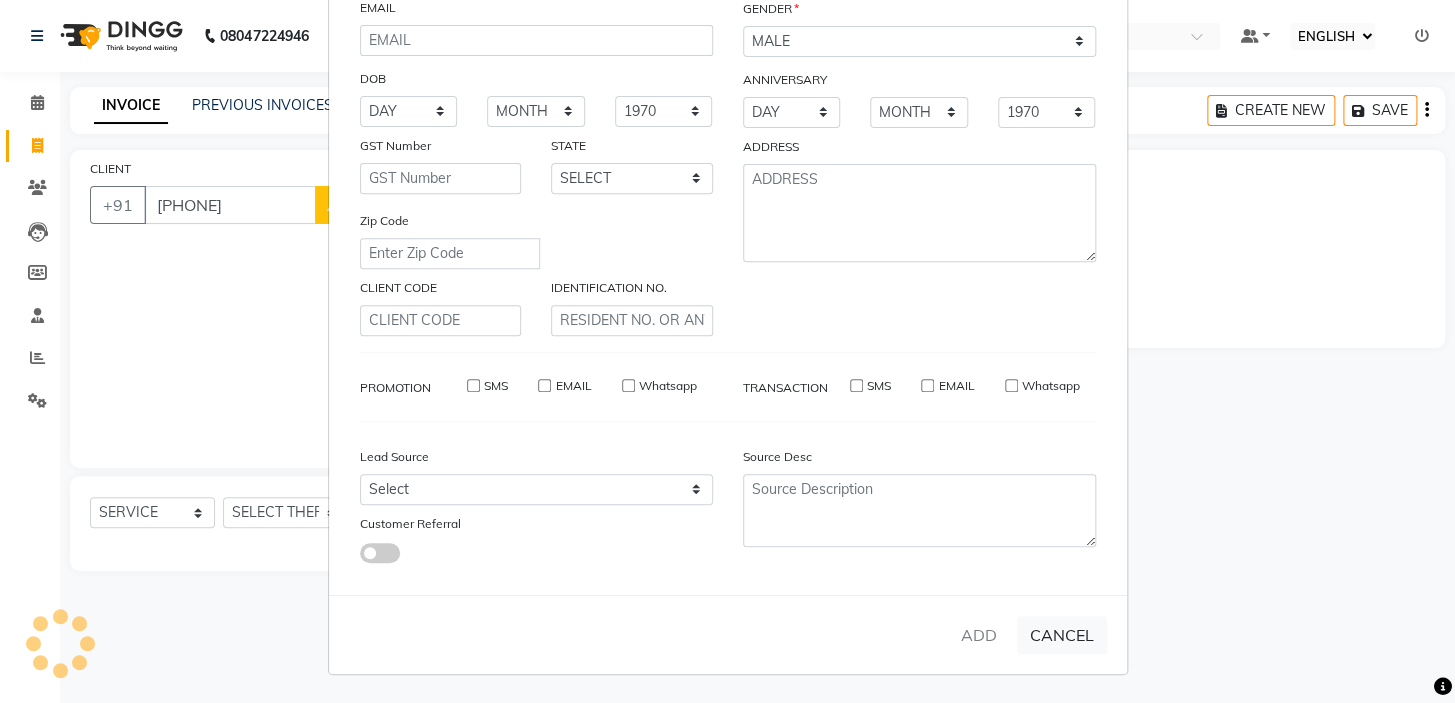 type 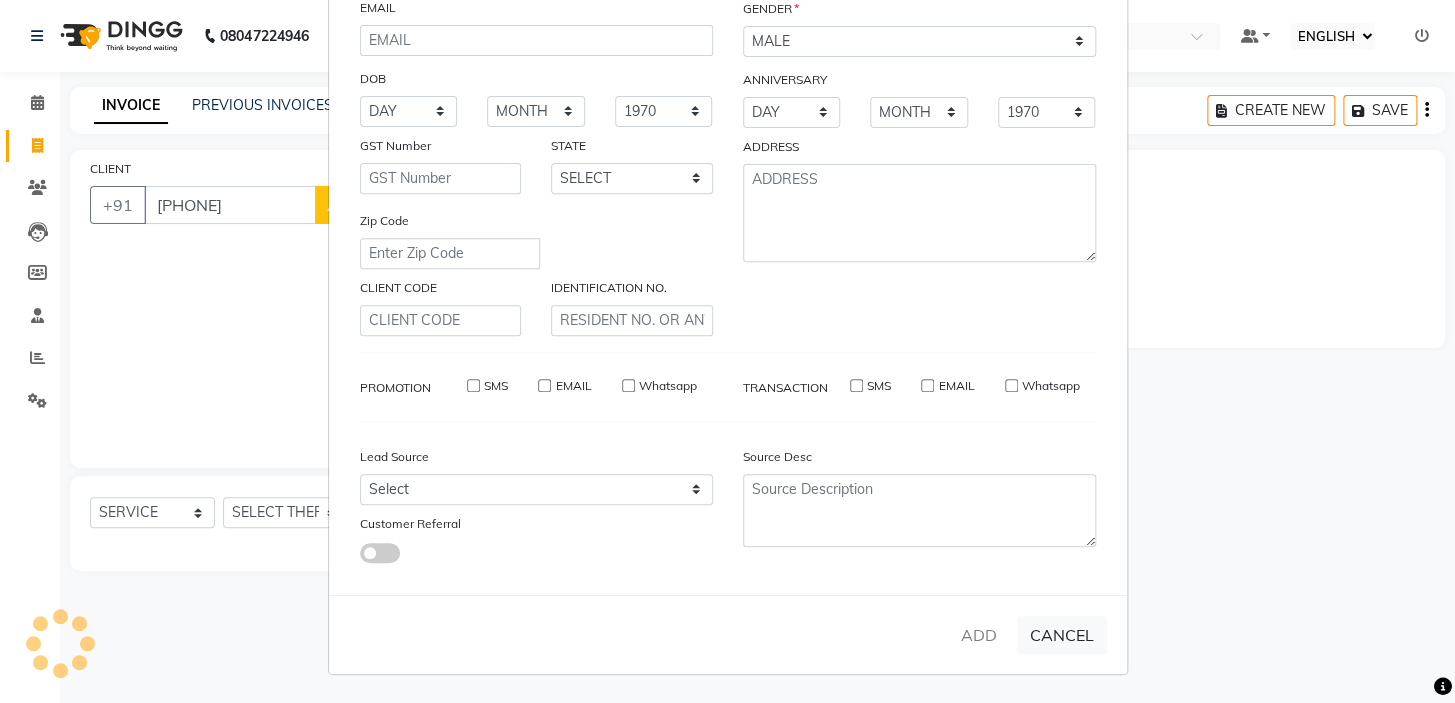 select 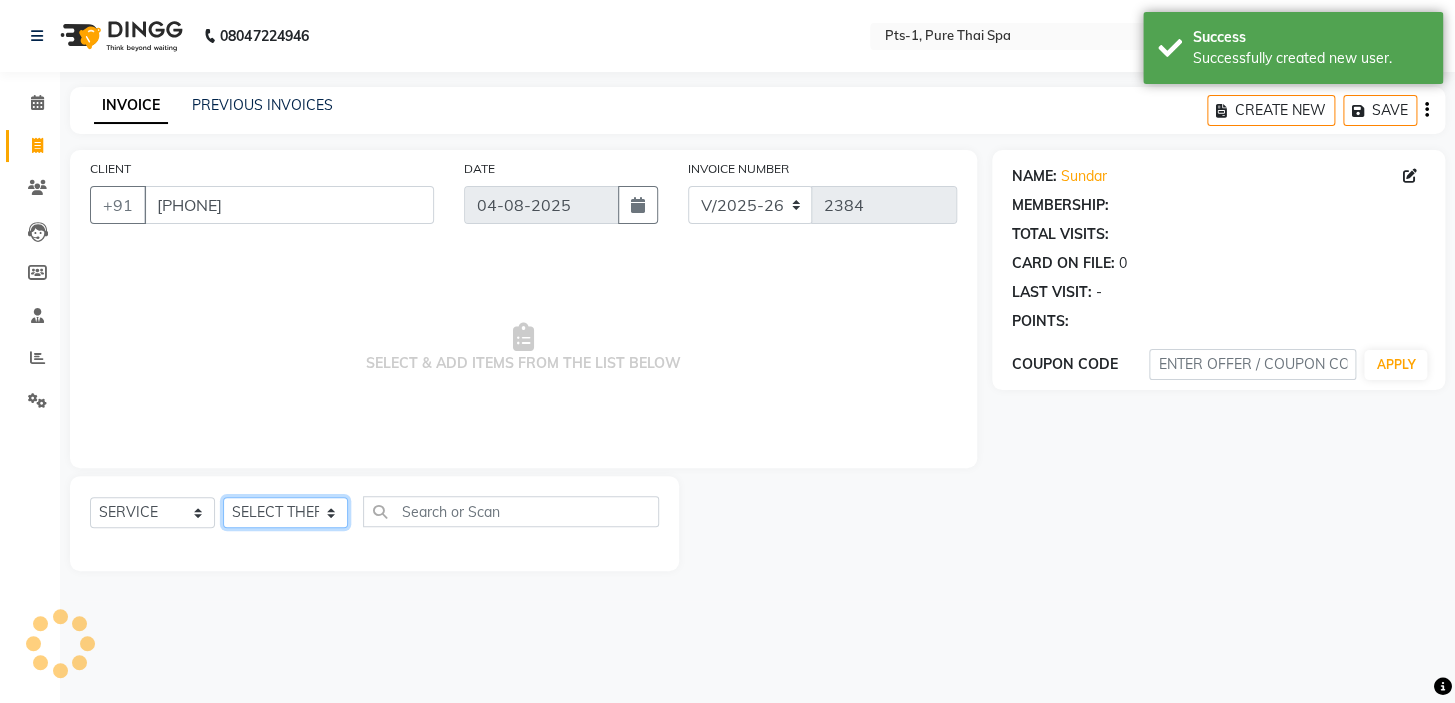 drag, startPoint x: 260, startPoint y: 521, endPoint x: 282, endPoint y: 518, distance: 22.203604 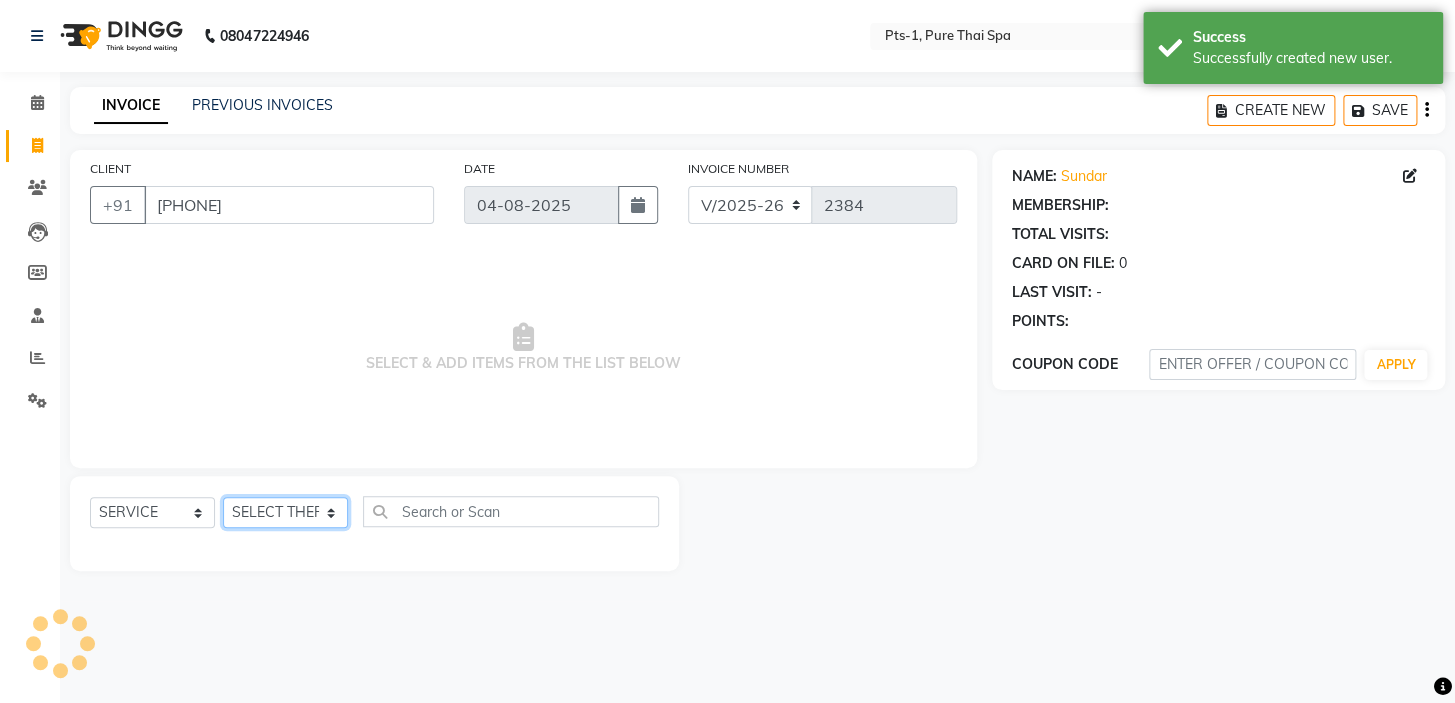 click on "SELECT THERAPIST [FIRST] [FIRST] [FIRST] [FIRST] [FIRST] [FIRST] [FIRST] [FIRST] [FIRST] [FIRST] [FIRST] [FIRST] [FIRST] [FIRST] [FIRST] [FIRST] [FIRST] [FIRST] [FIRST] [FIRST] [FIRST] [FIRST] [FIRST] [FIRST]" 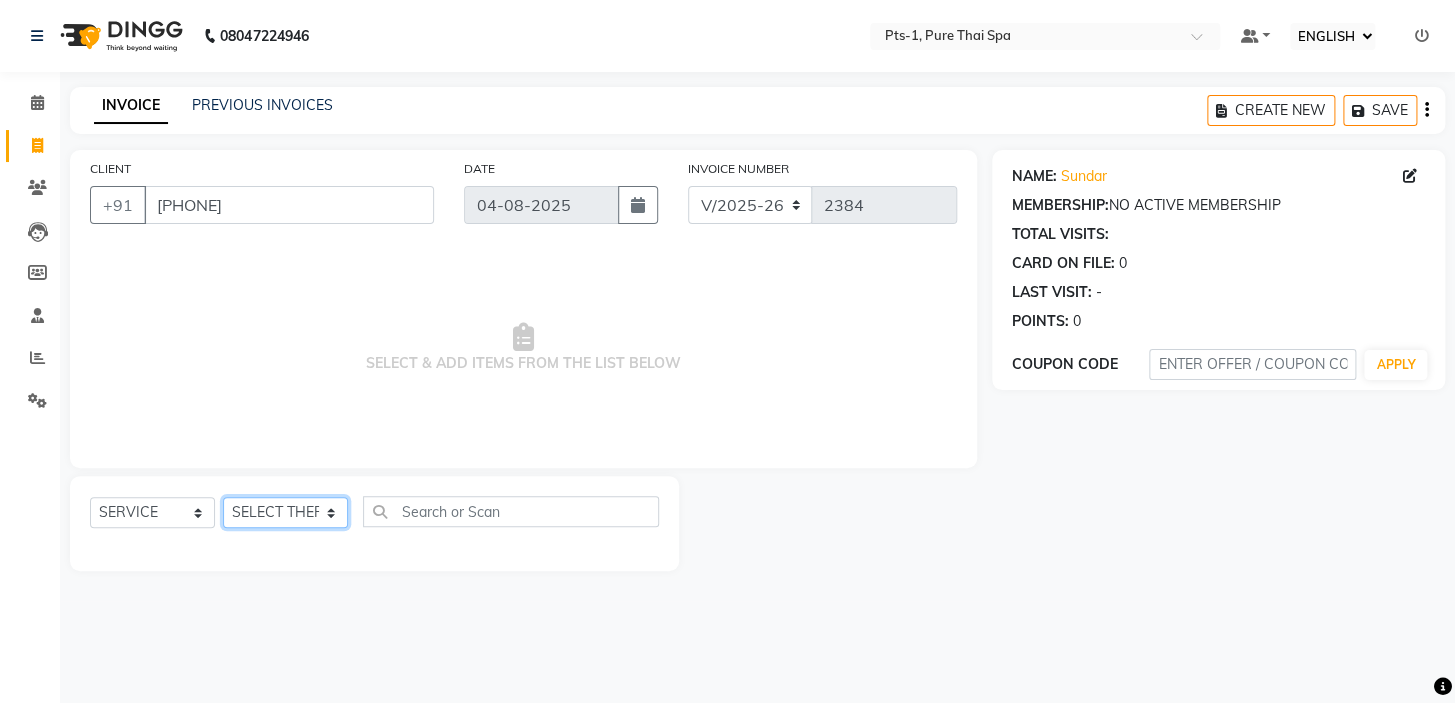 select on "61895" 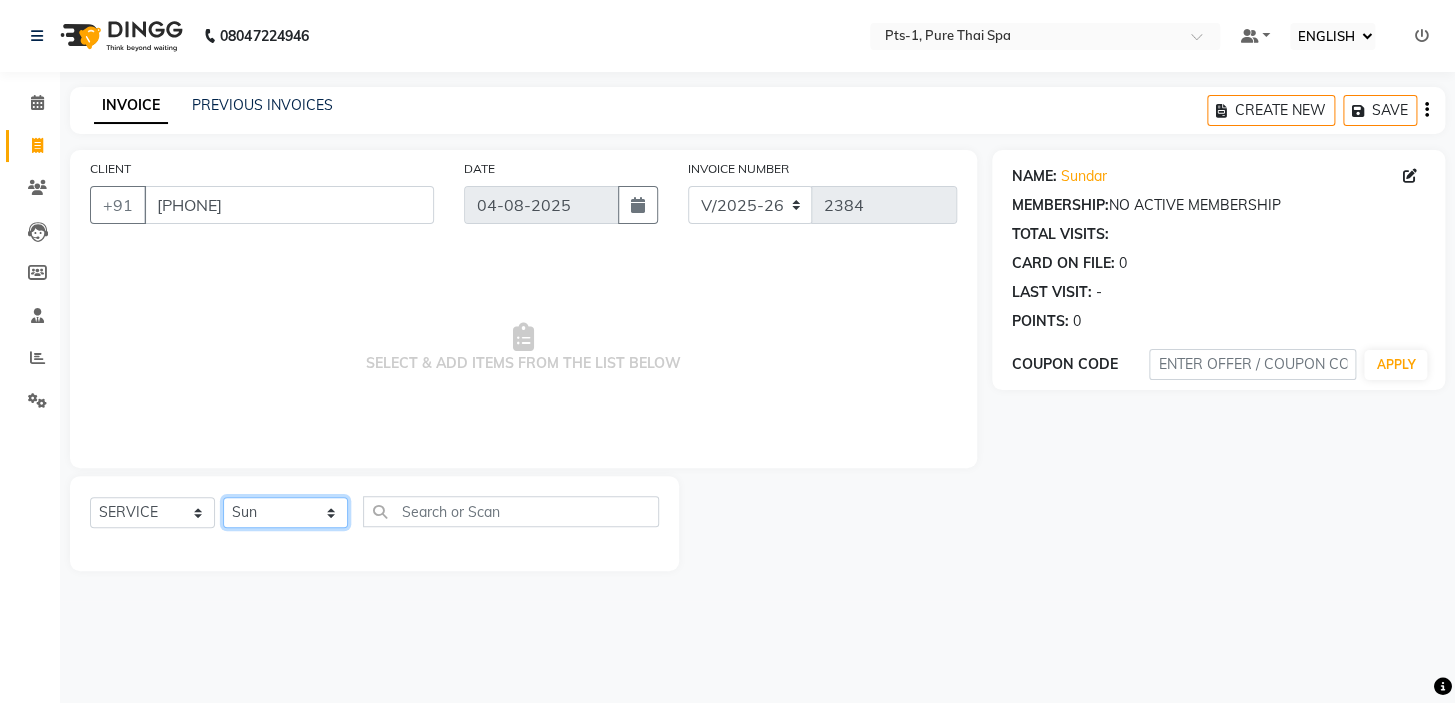click on "SELECT THERAPIST [FIRST] [FIRST] [FIRST] [FIRST] [FIRST] [FIRST] [FIRST] [FIRST] [FIRST] [FIRST] [FIRST] [FIRST] [FIRST] [FIRST] [FIRST] [FIRST] [FIRST] [FIRST] [FIRST] [FIRST] [FIRST] [FIRST] [FIRST] [FIRST]" 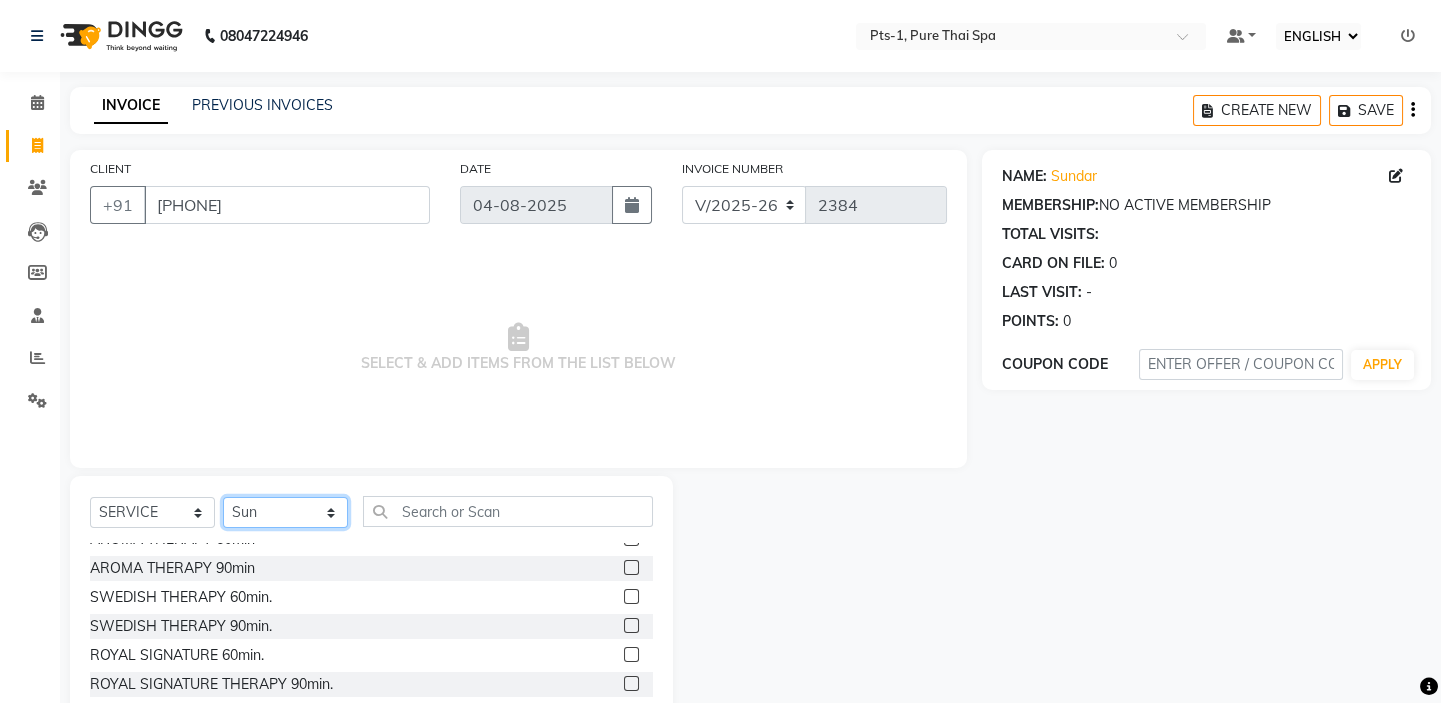 scroll, scrollTop: 181, scrollLeft: 0, axis: vertical 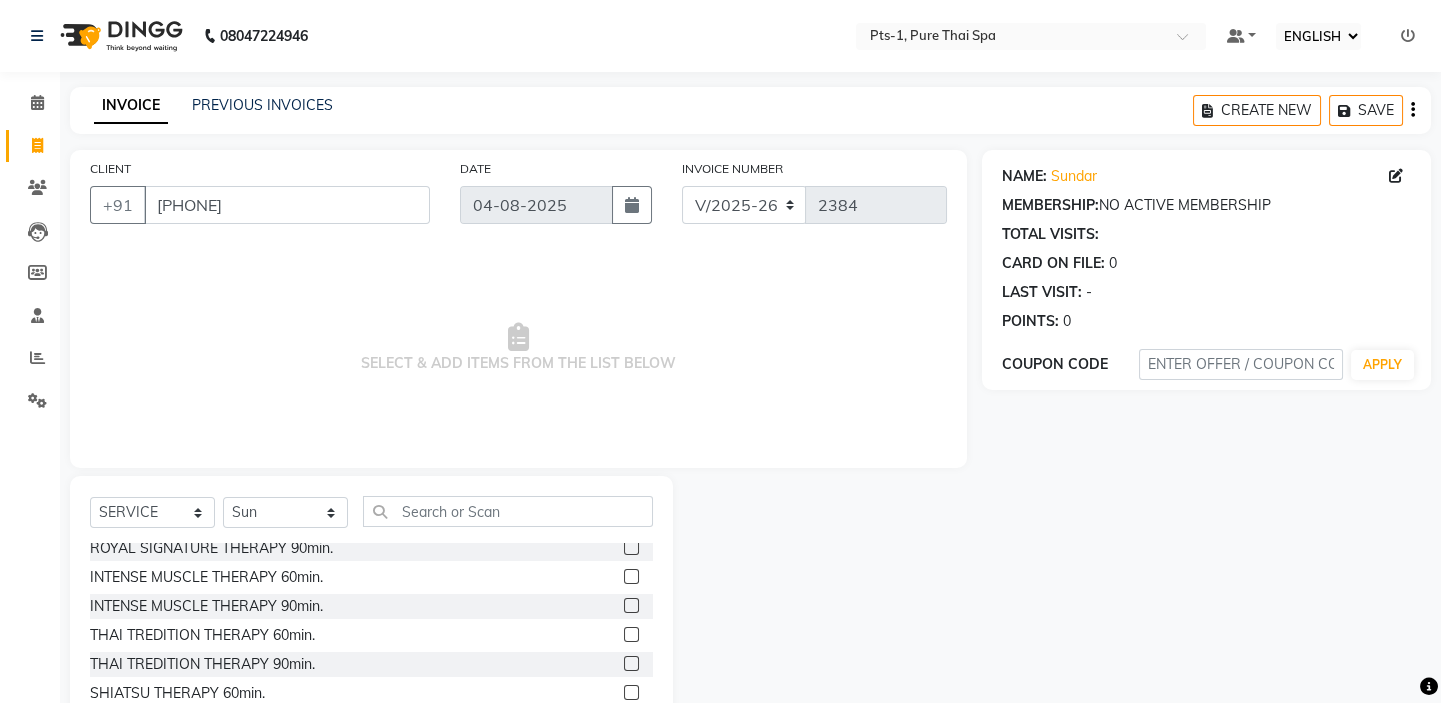 click 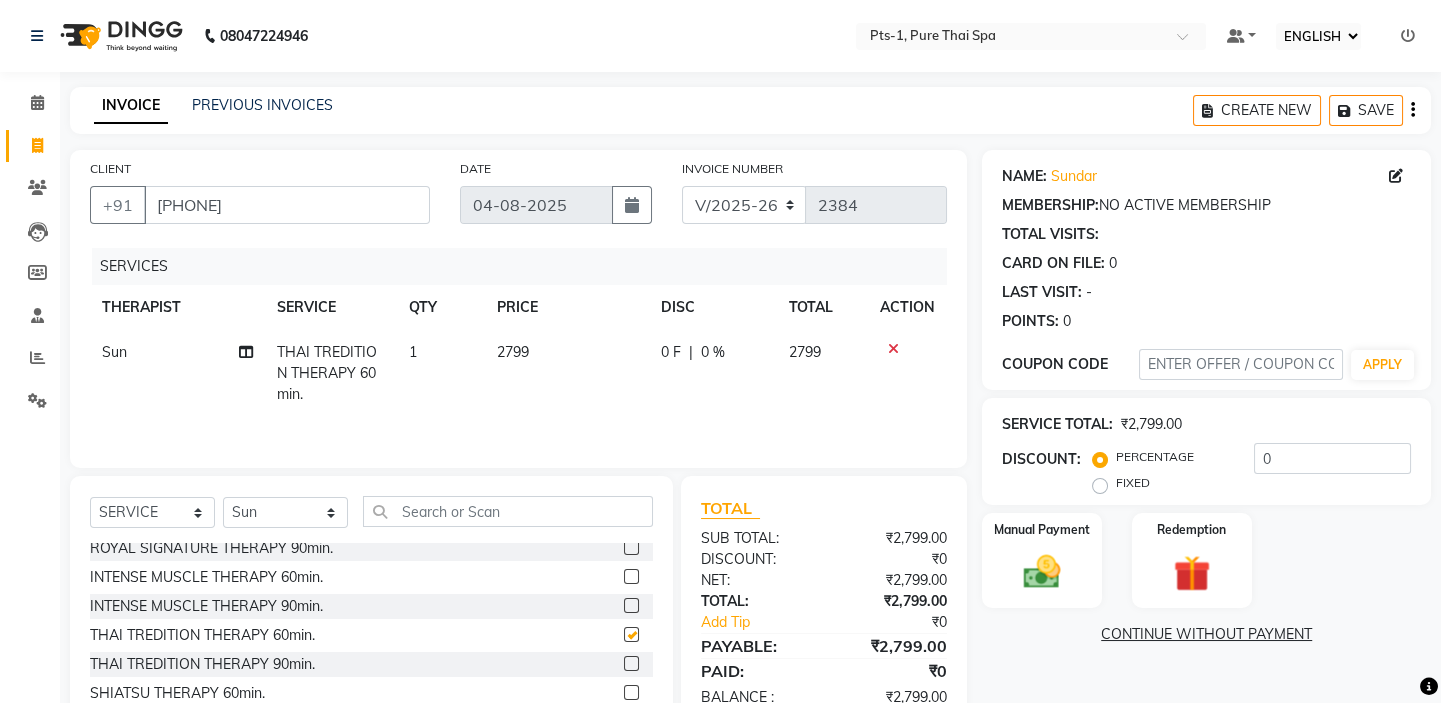 checkbox on "false" 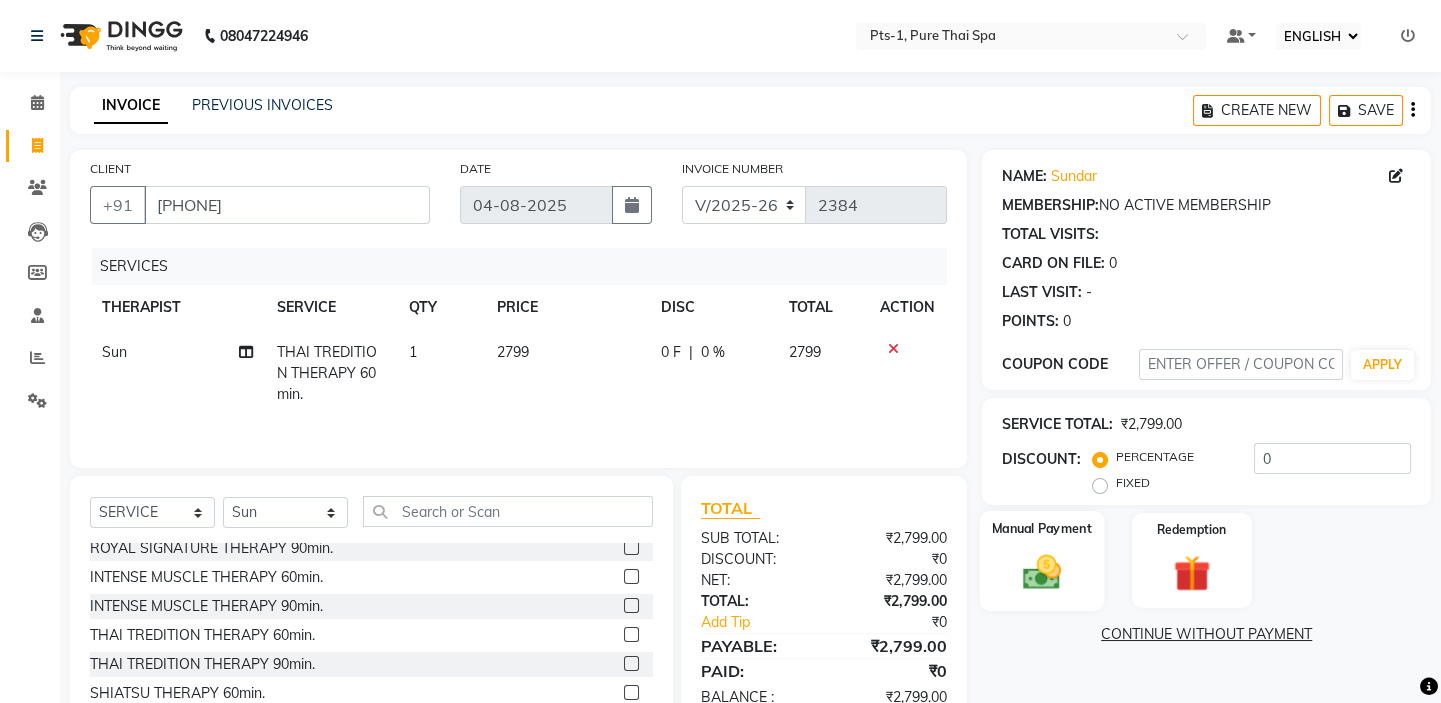 click 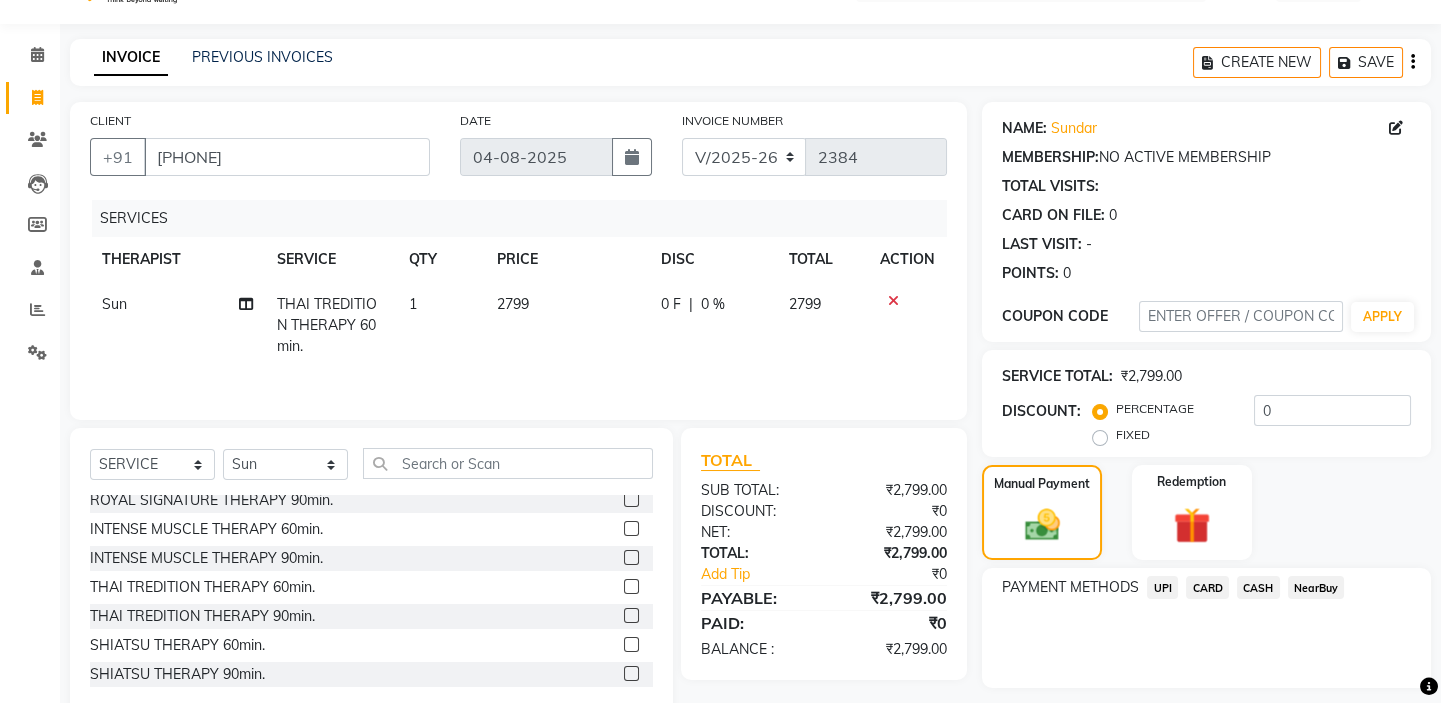 scroll, scrollTop: 104, scrollLeft: 0, axis: vertical 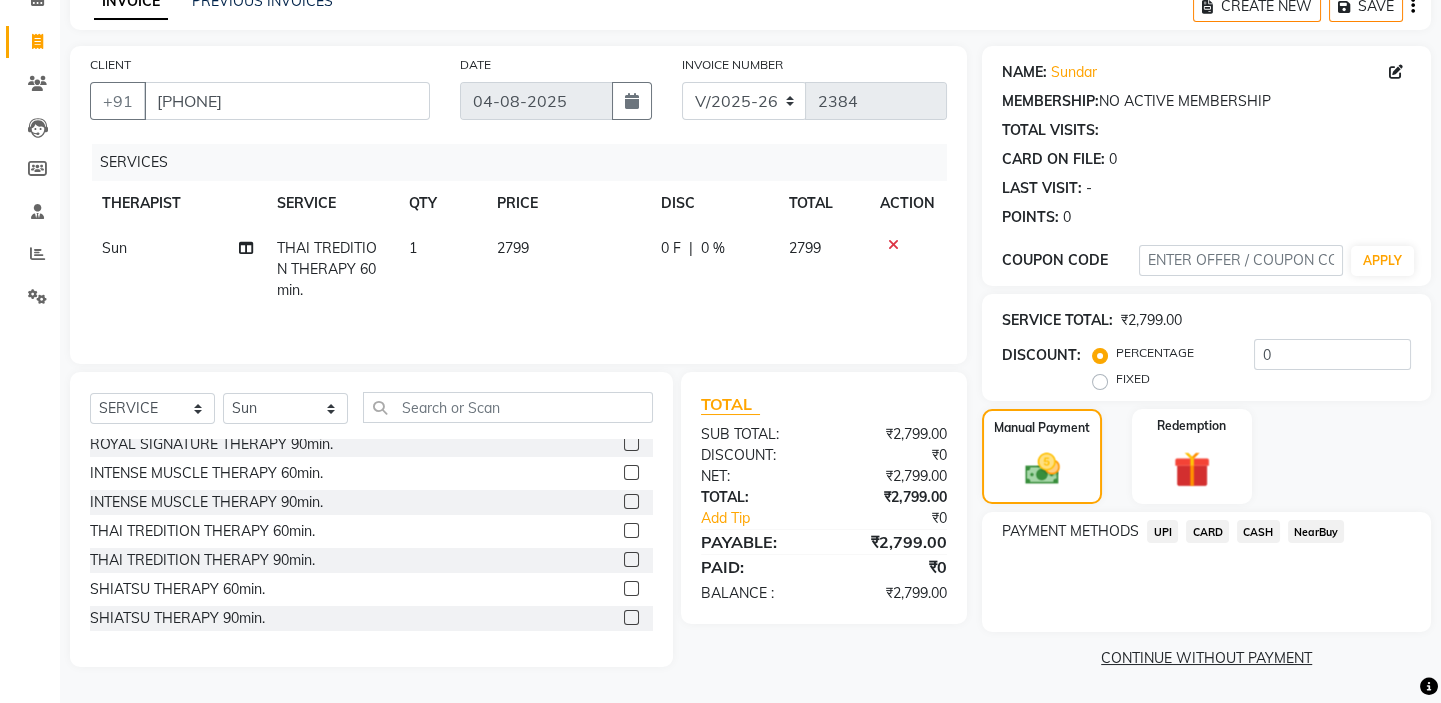click on "UPI" 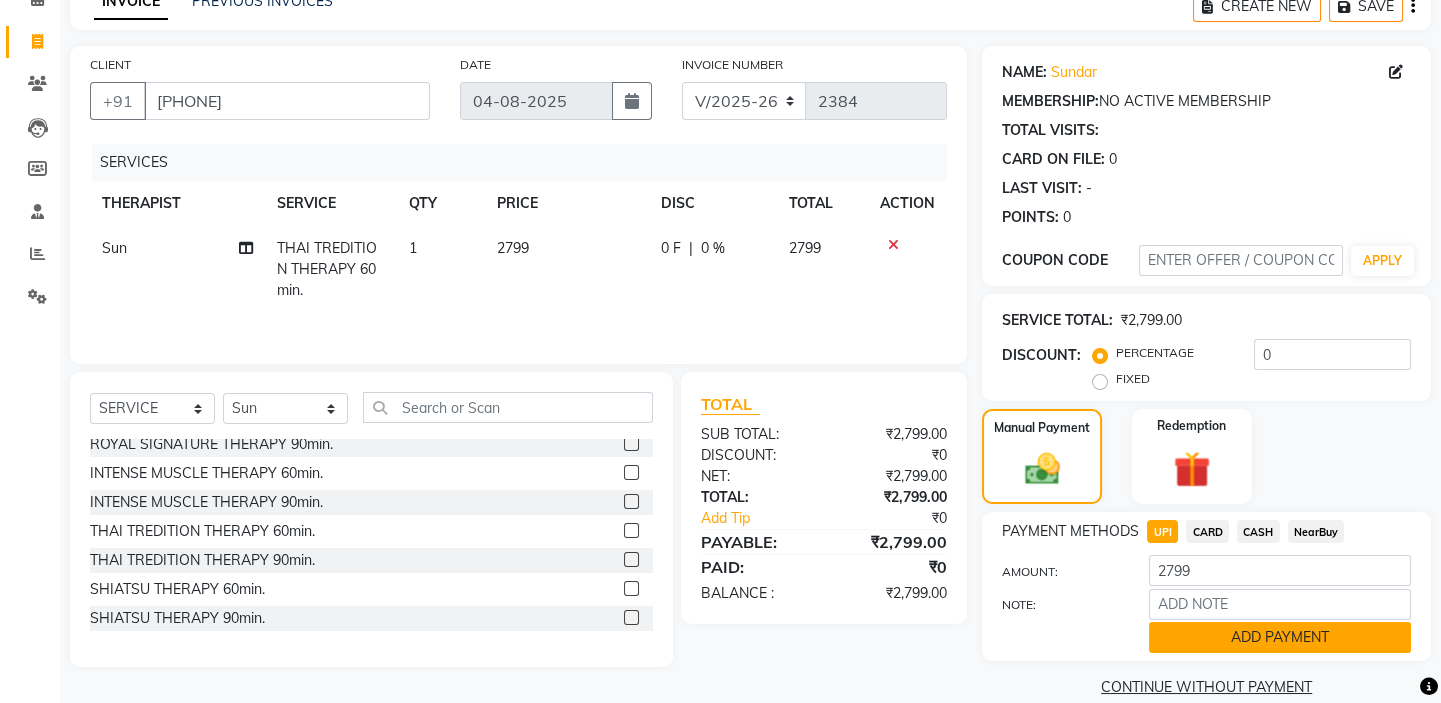 click on "ADD PAYMENT" 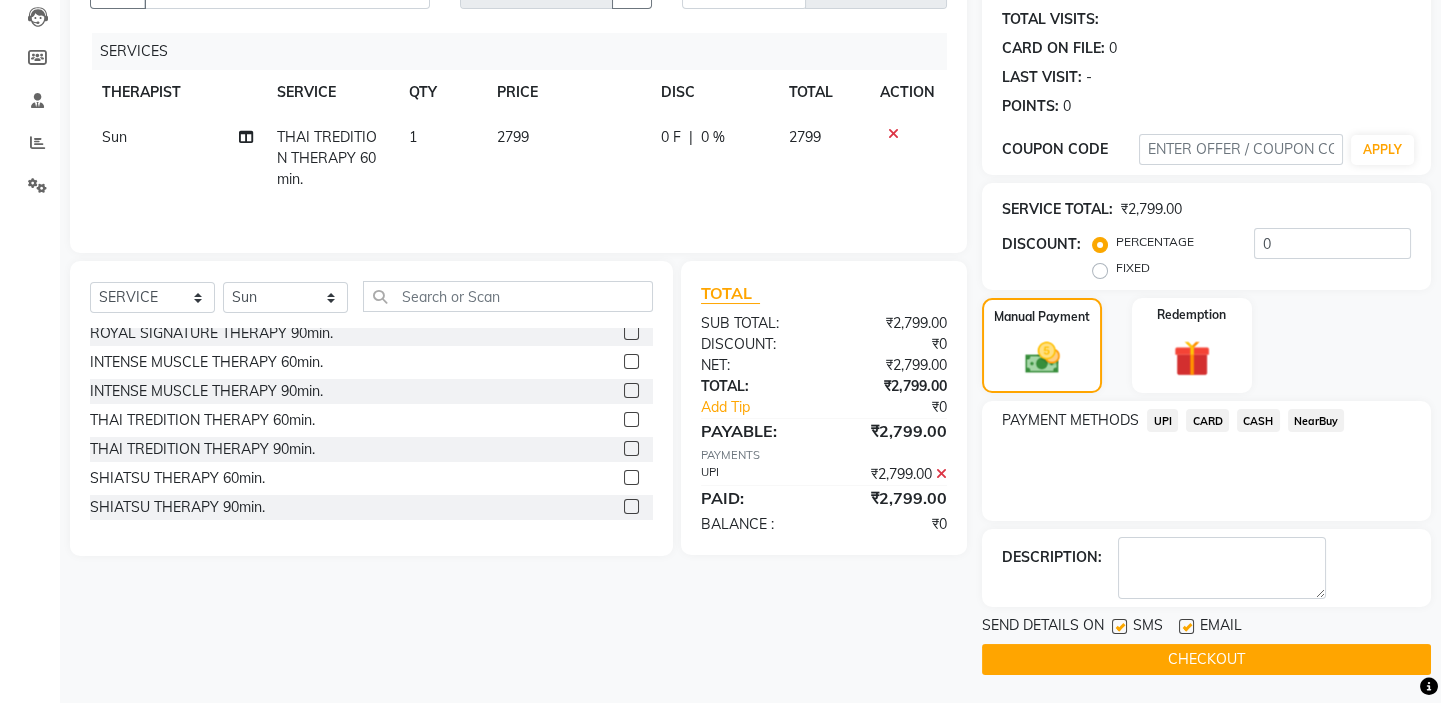 scroll, scrollTop: 216, scrollLeft: 0, axis: vertical 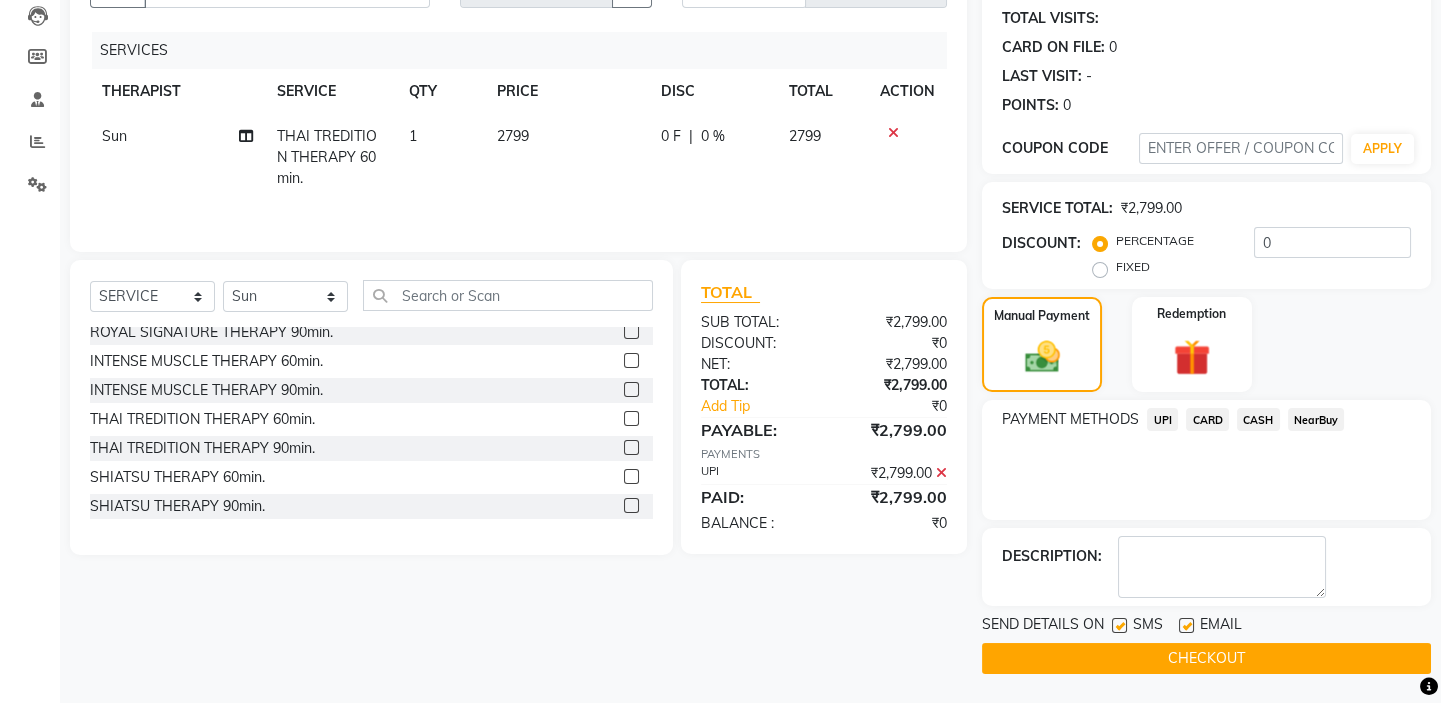 click 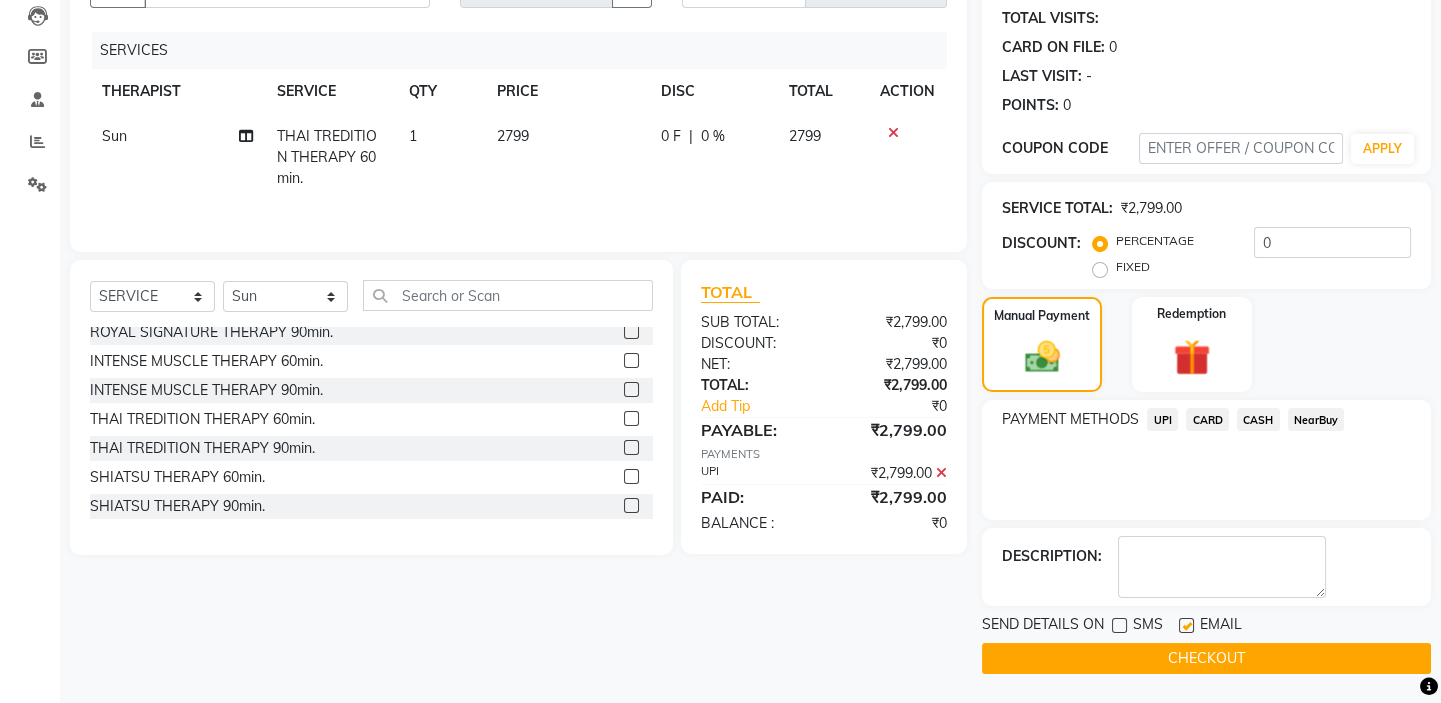 click 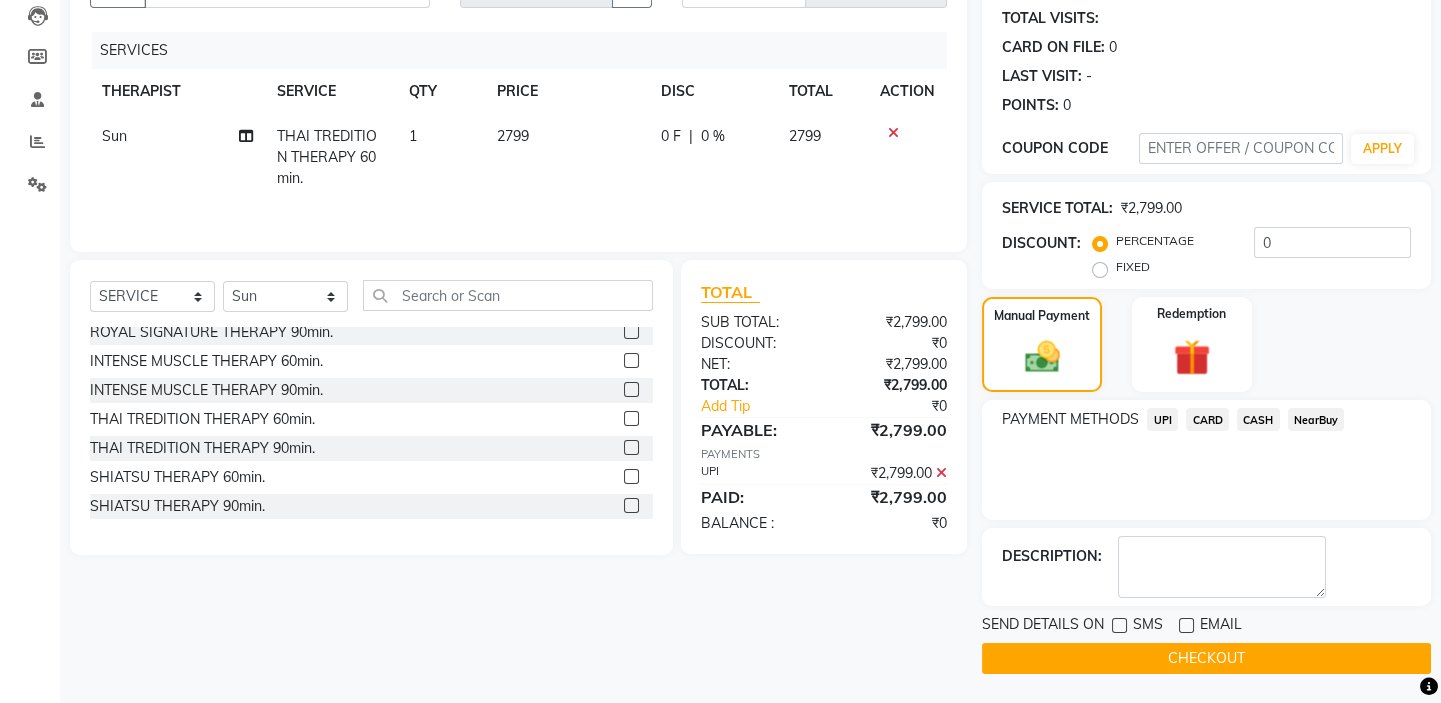 click on "CHECKOUT" 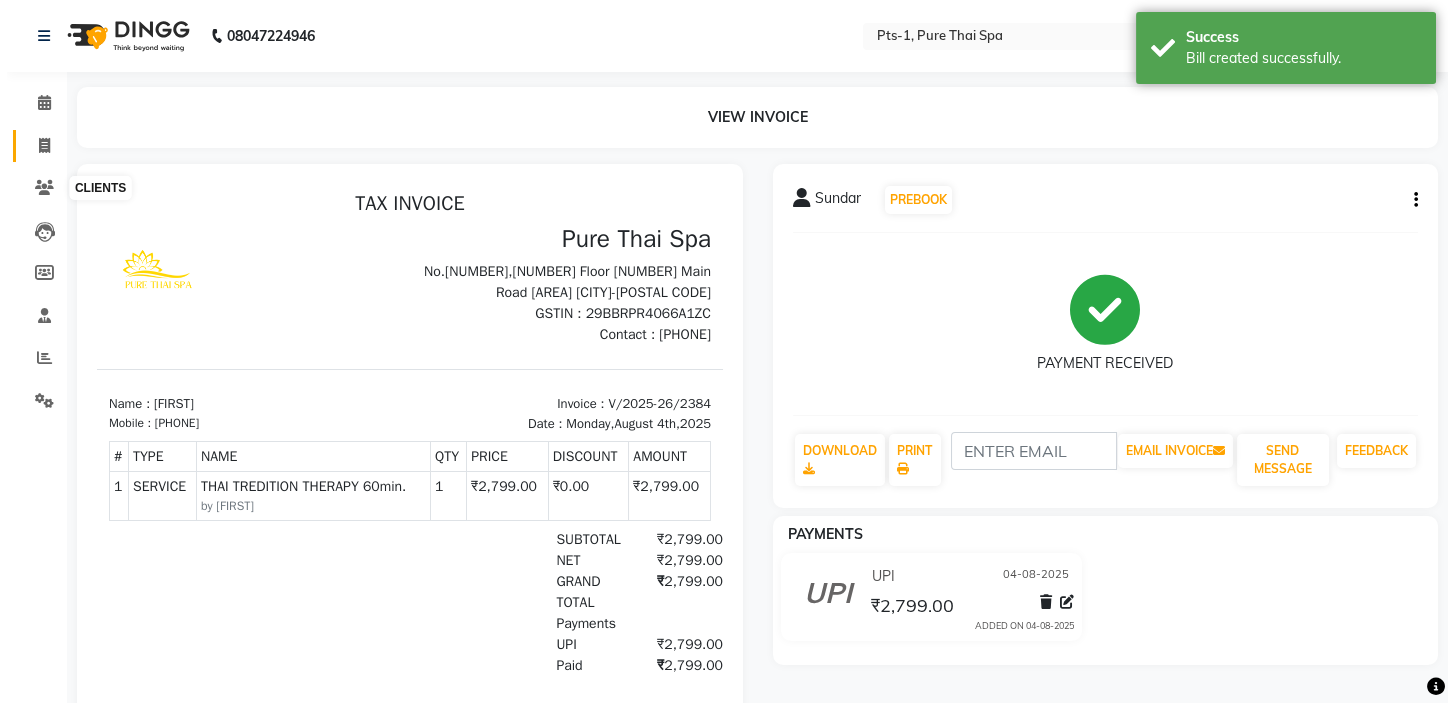 scroll, scrollTop: 0, scrollLeft: 0, axis: both 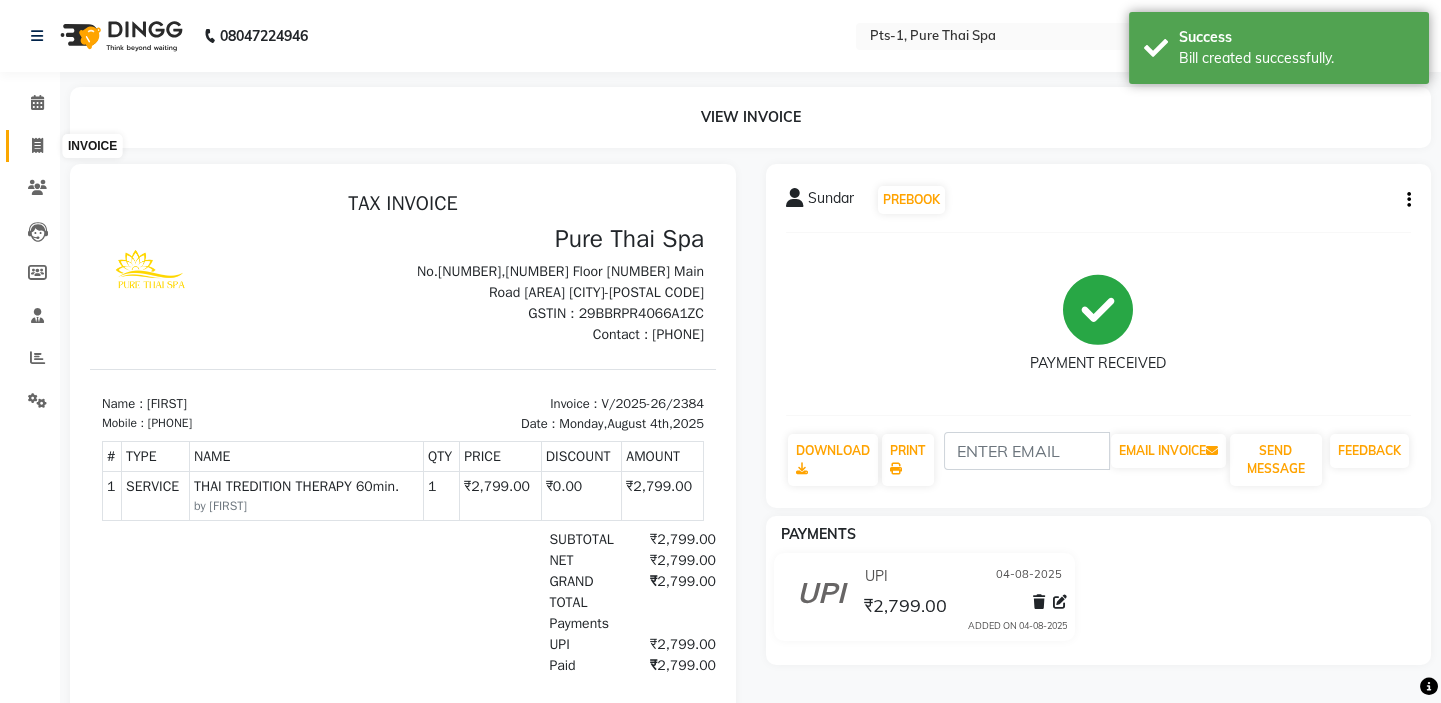 click 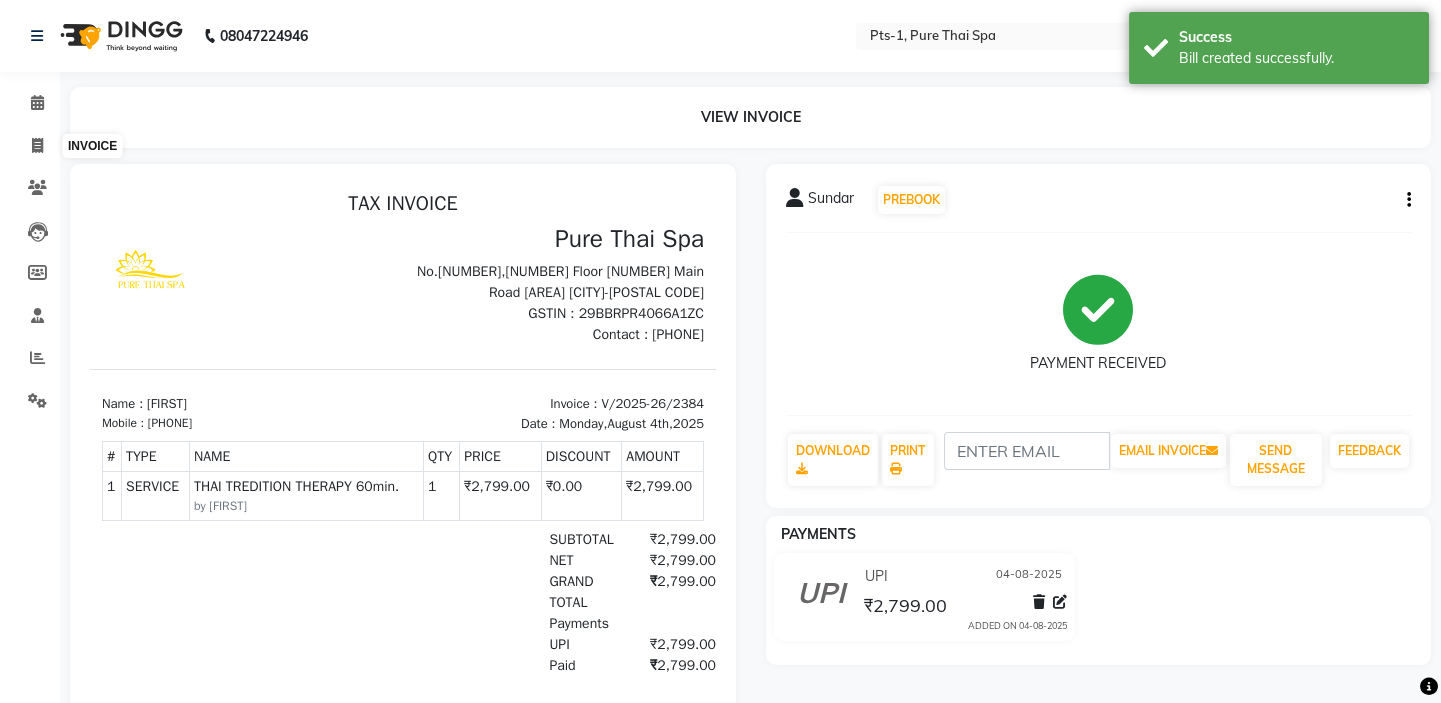select on "5296" 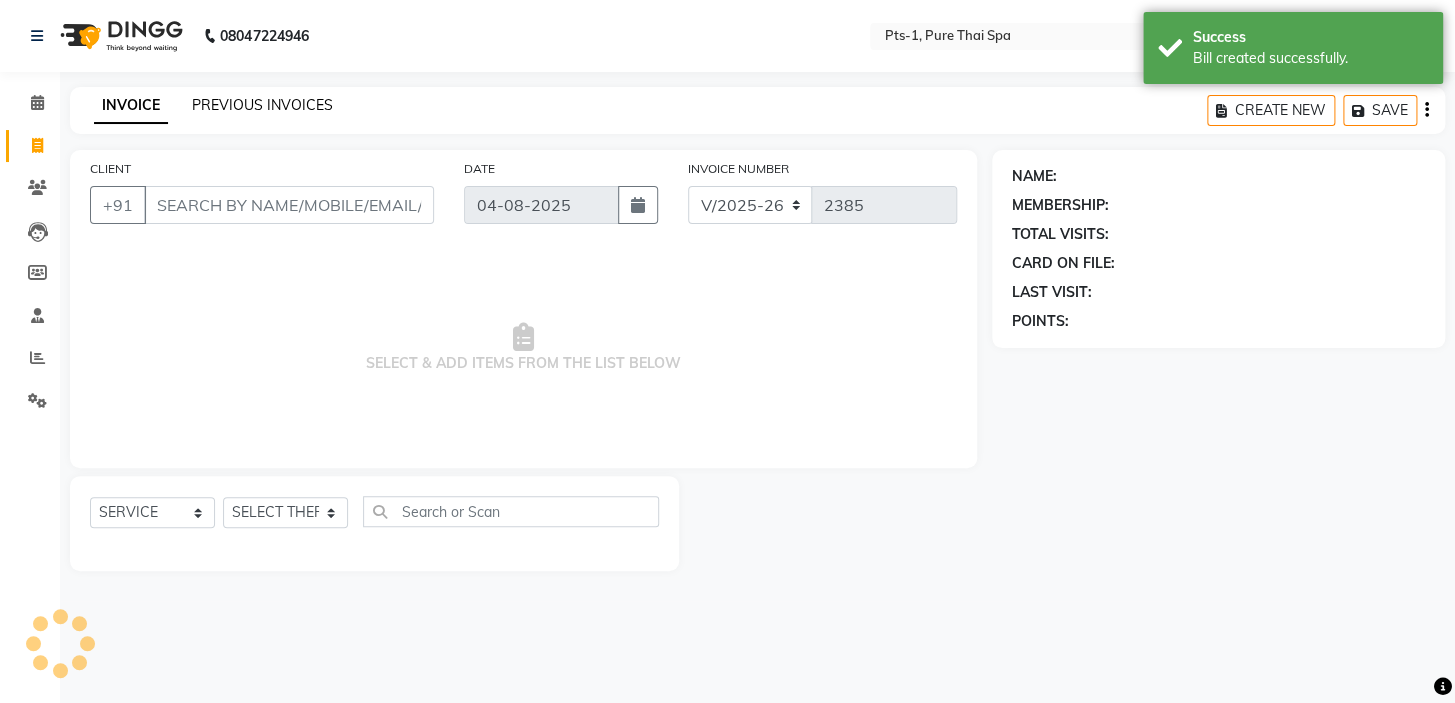 click on "PREVIOUS INVOICES" 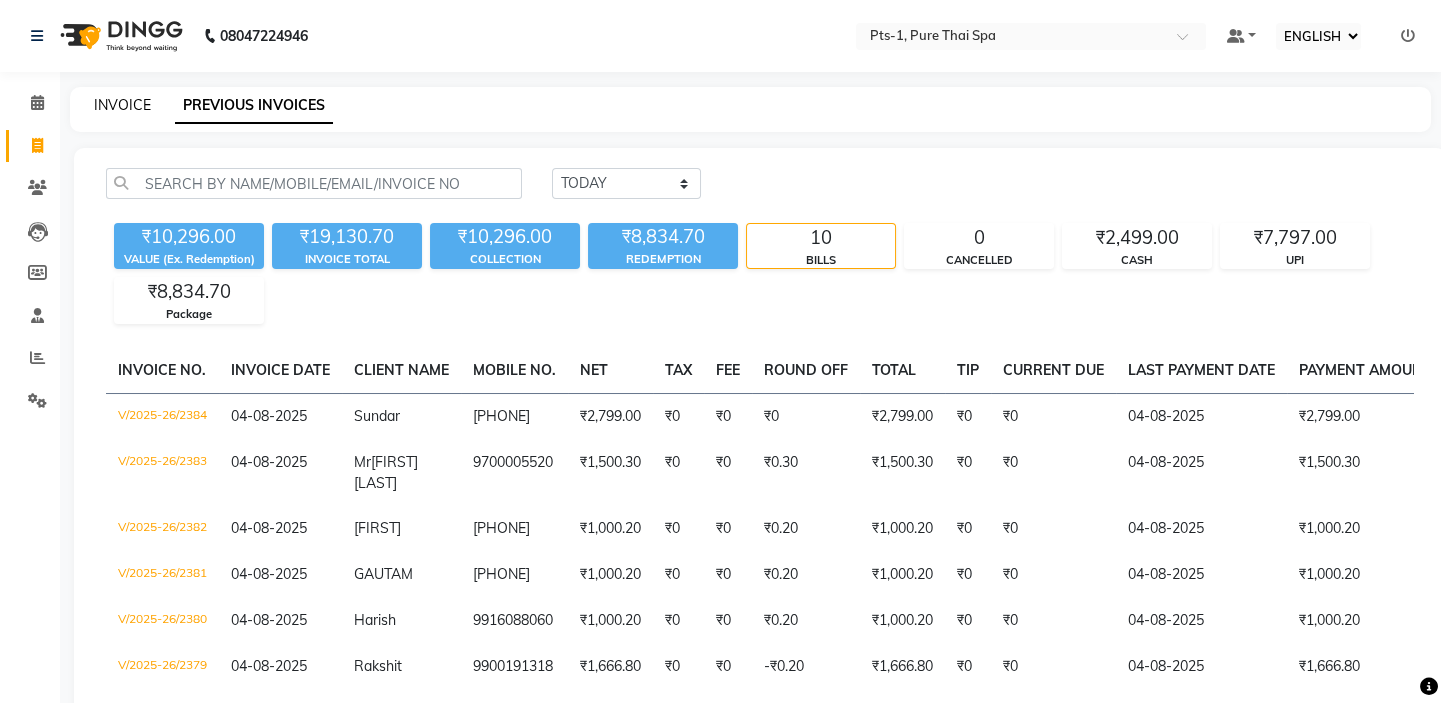 click on "INVOICE" 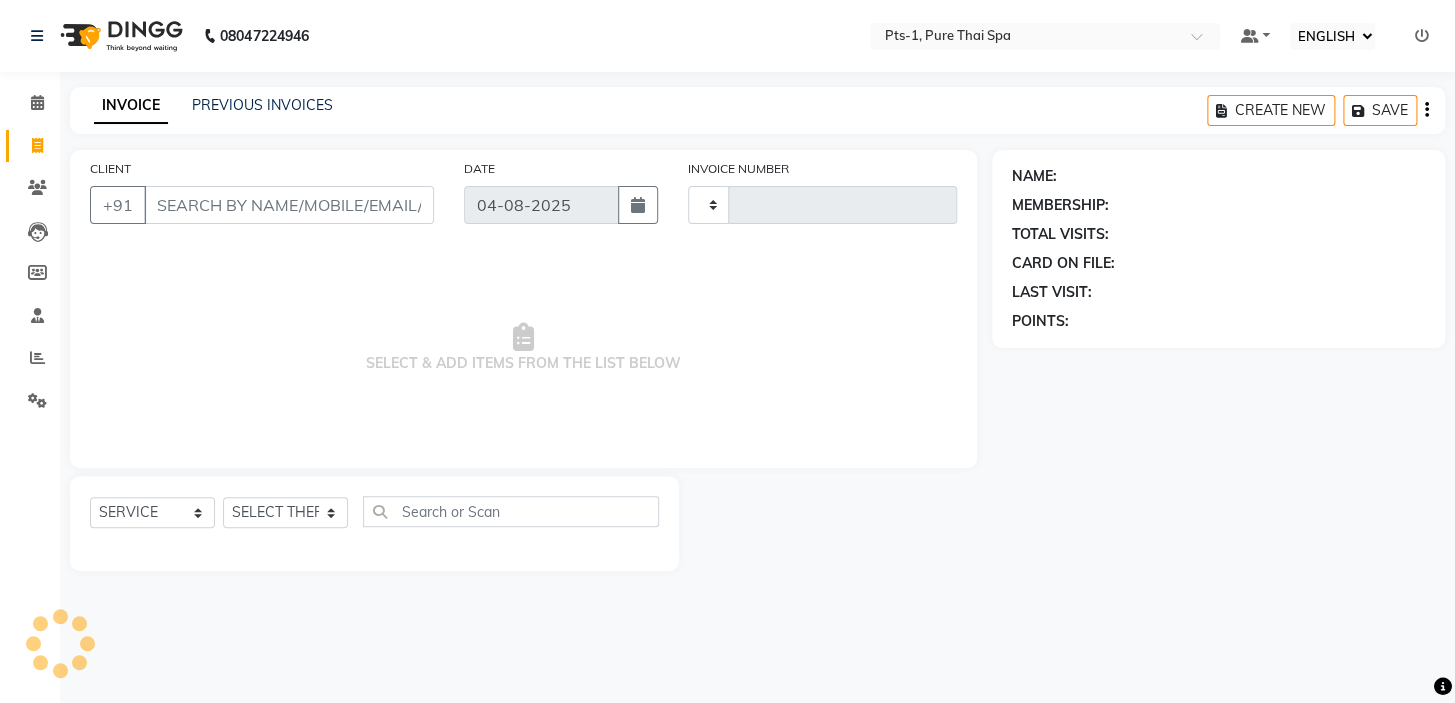 type on "2385" 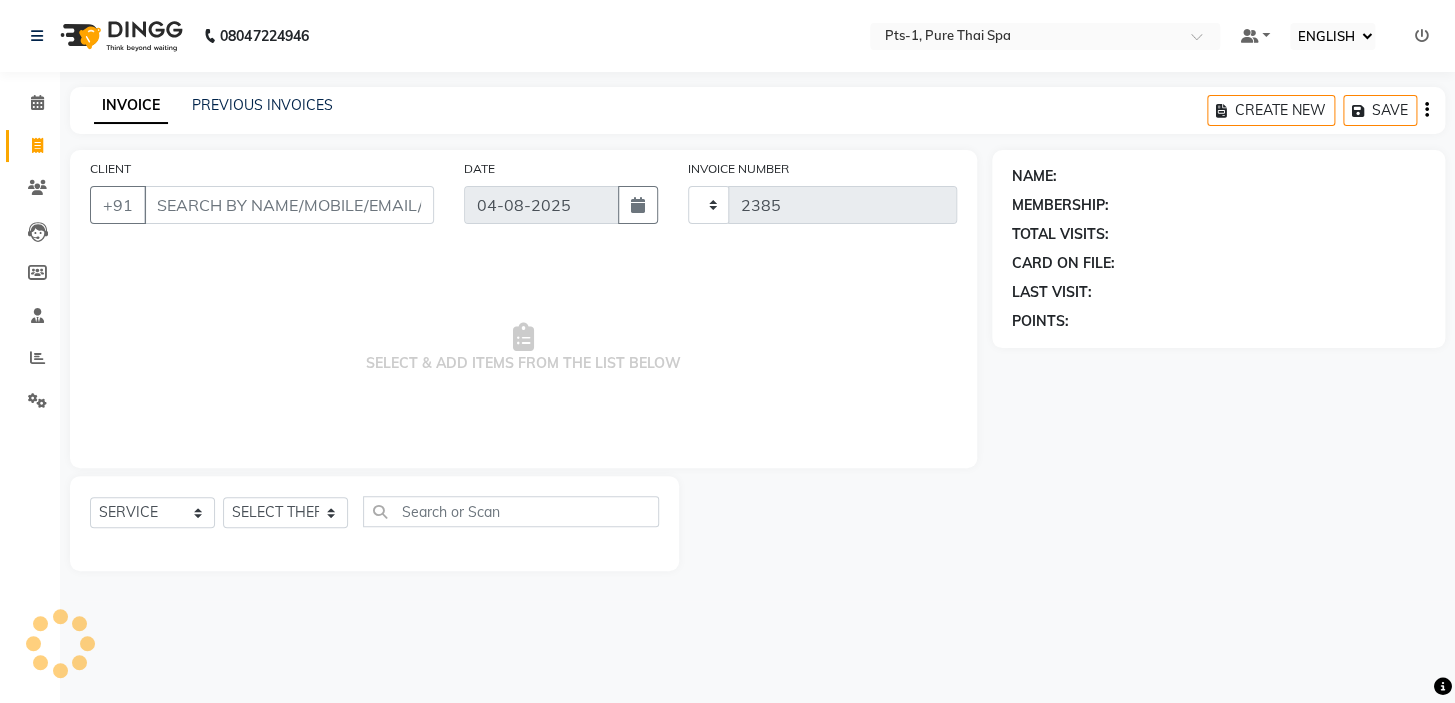 select on "5296" 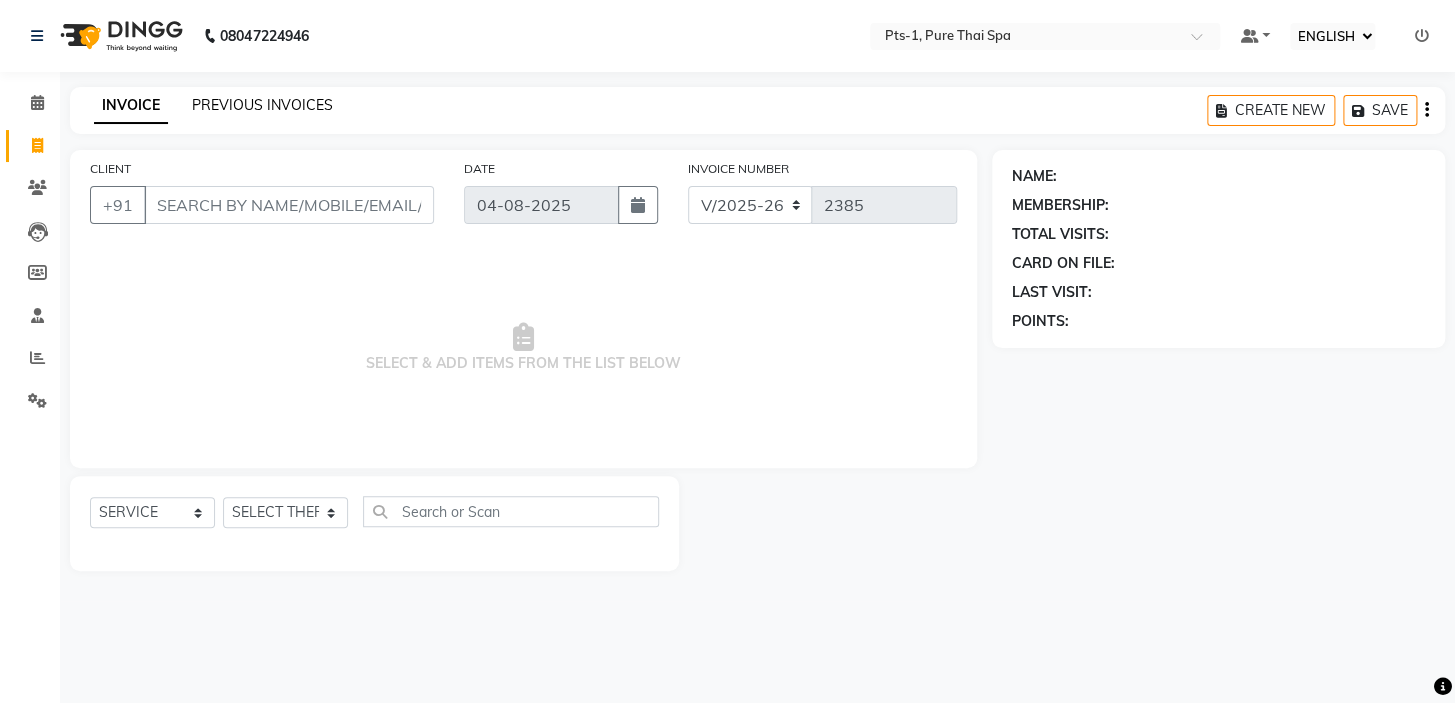 click on "PREVIOUS INVOICES" 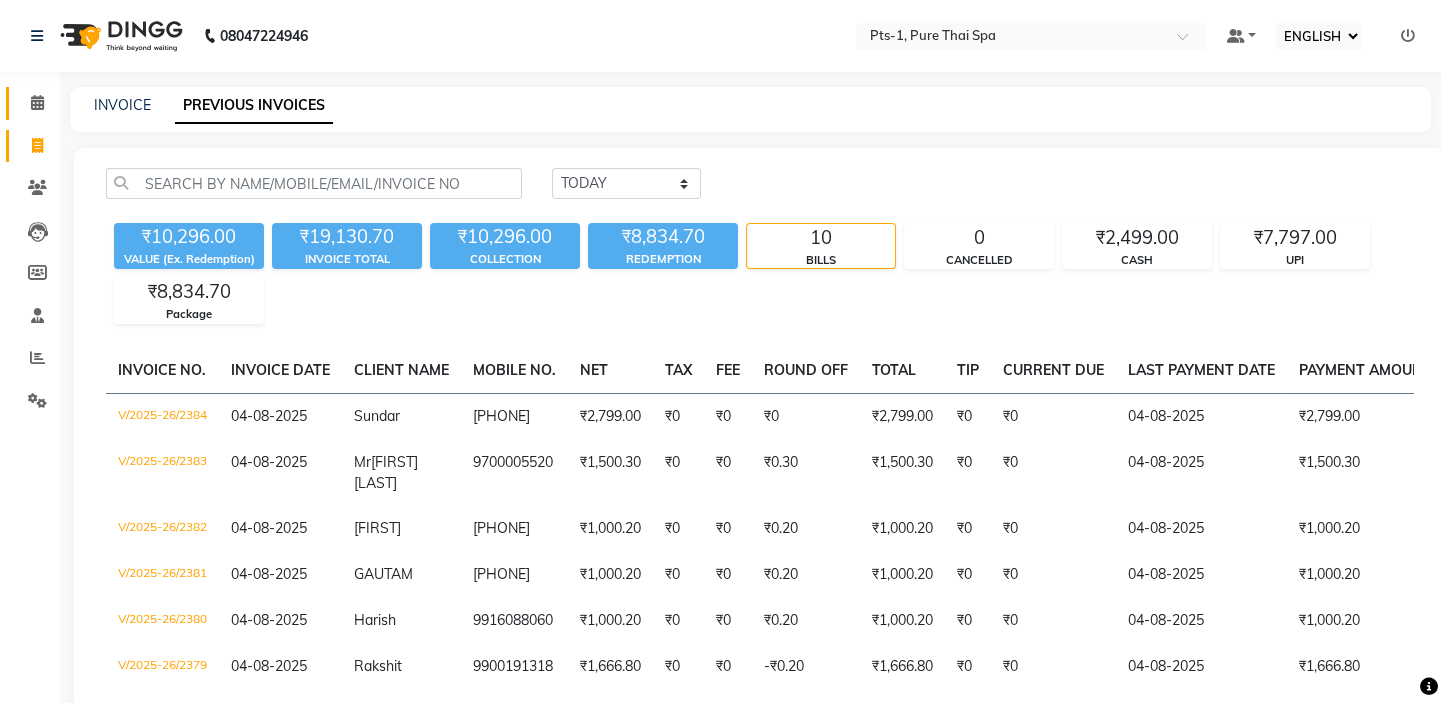 click 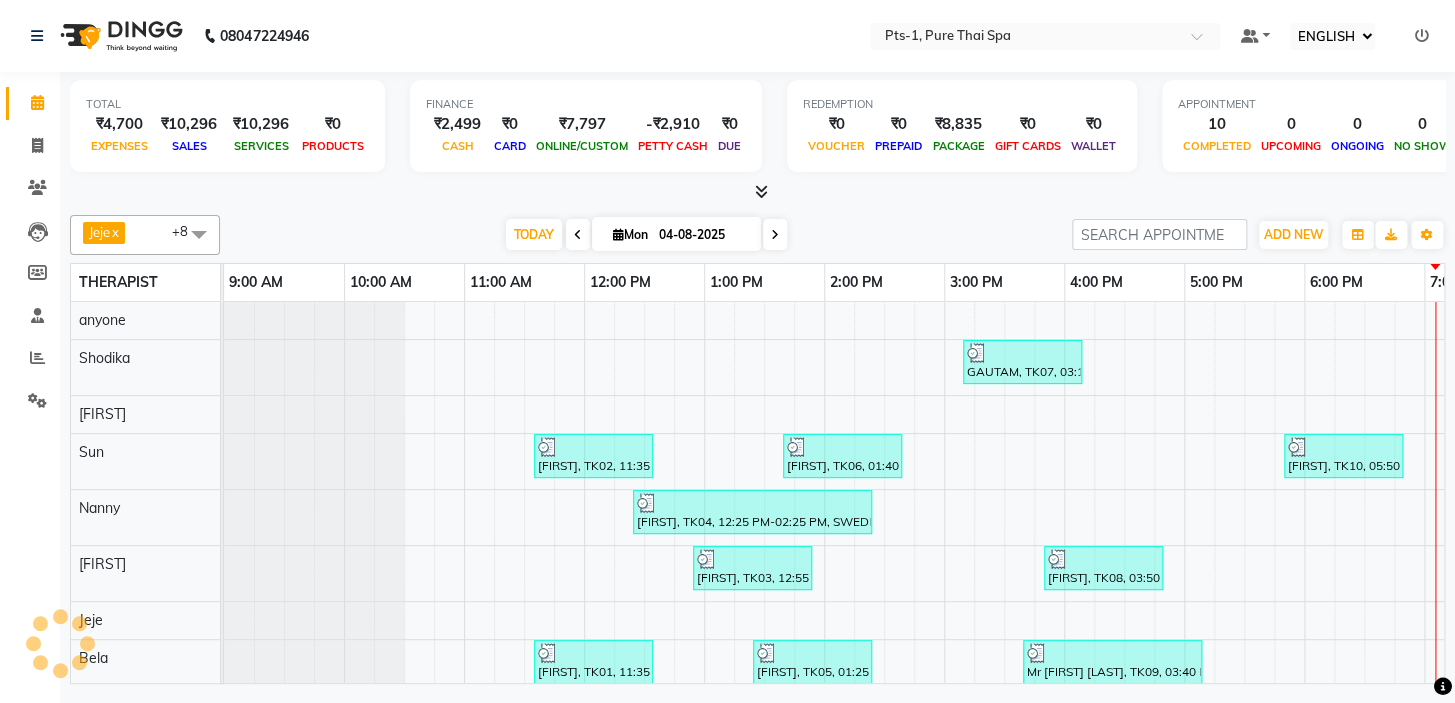 scroll, scrollTop: 0, scrollLeft: 0, axis: both 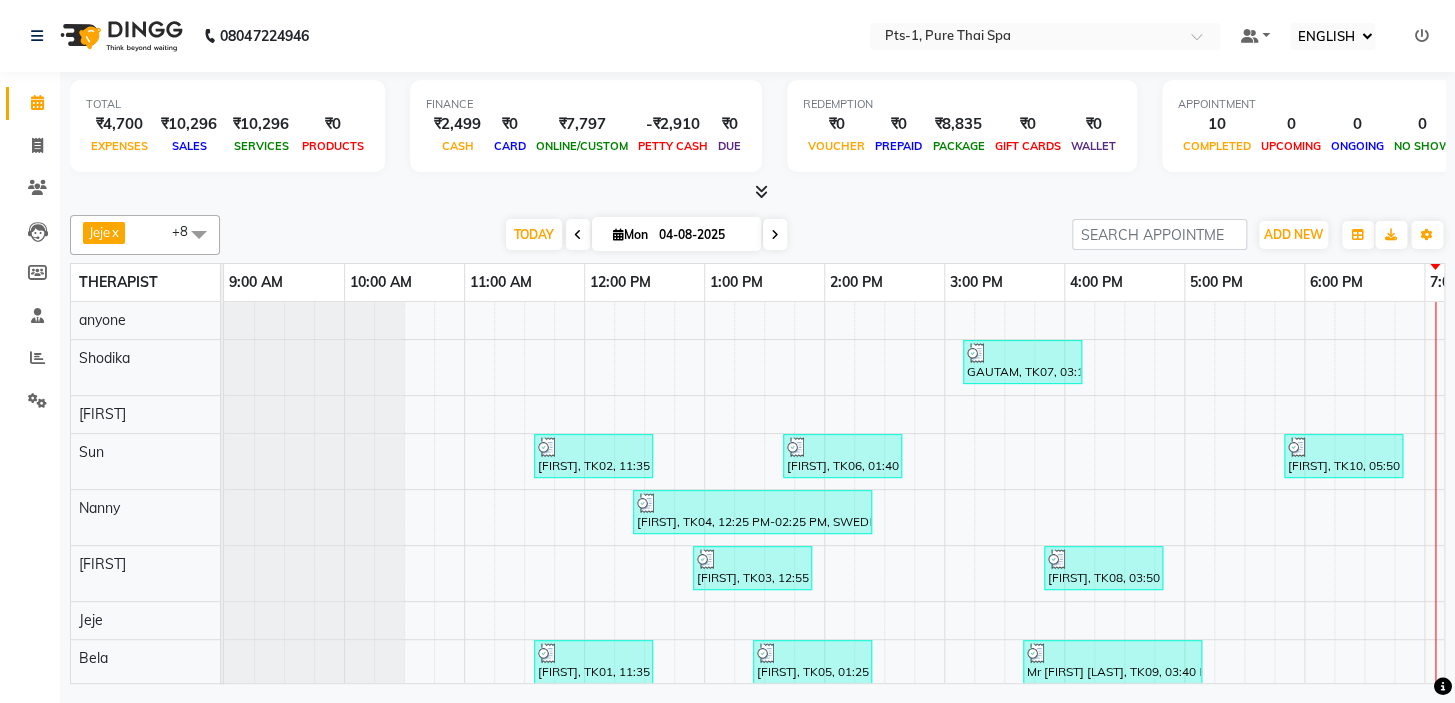 click at bounding box center (761, 191) 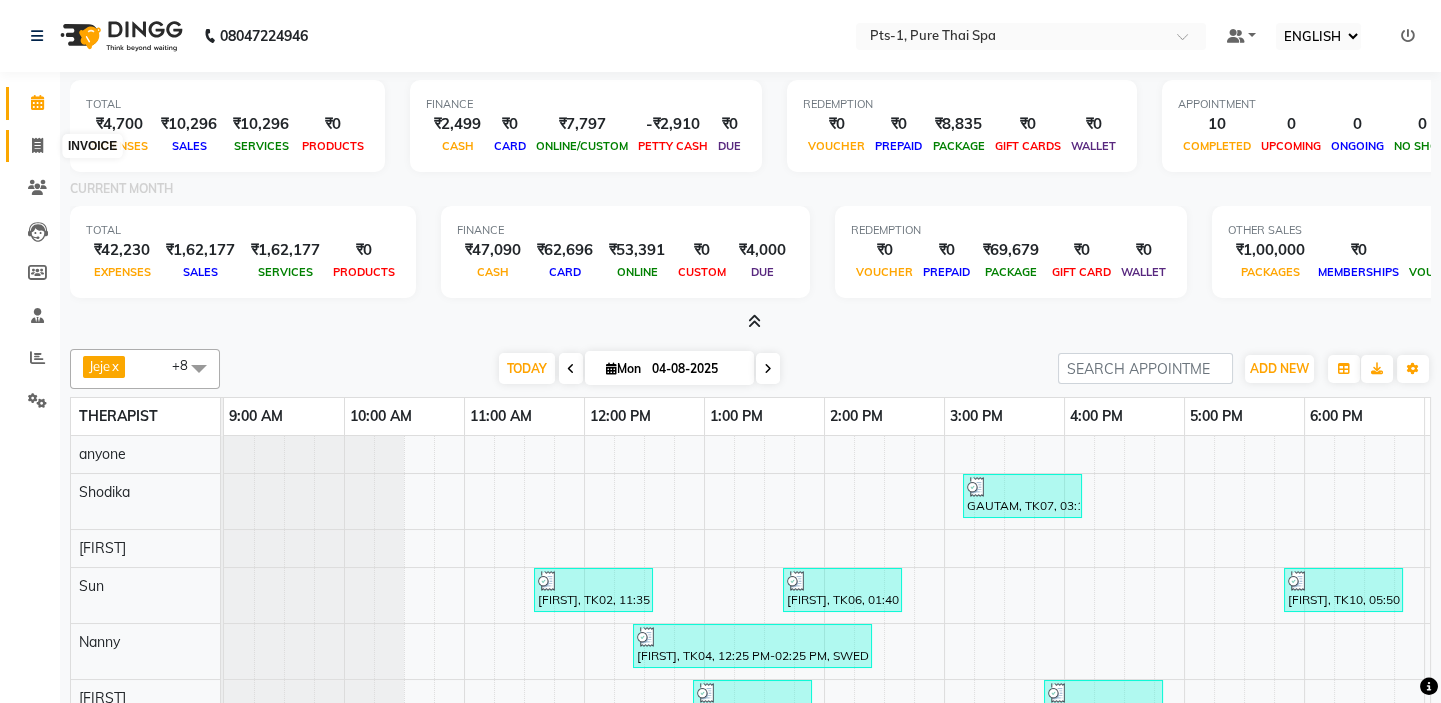click 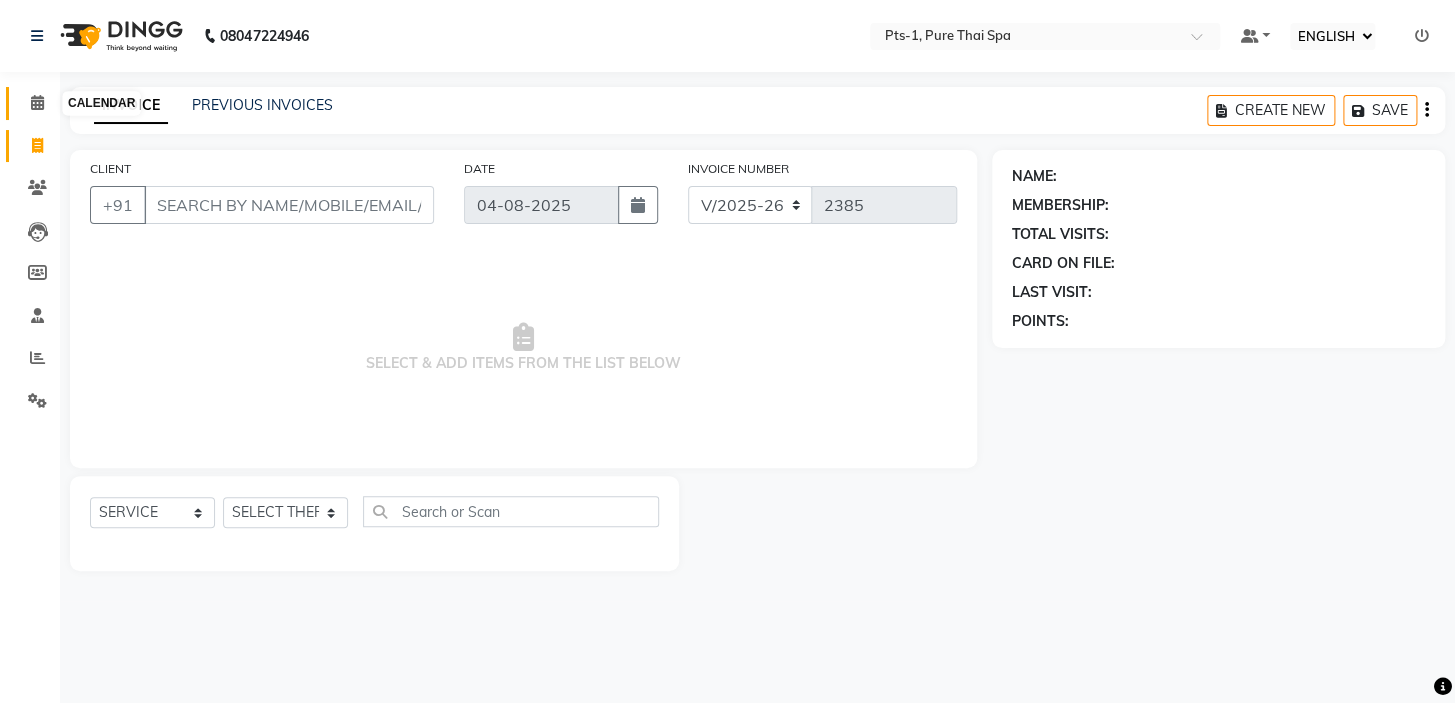 drag, startPoint x: 40, startPoint y: 96, endPoint x: 52, endPoint y: 128, distance: 34.176014 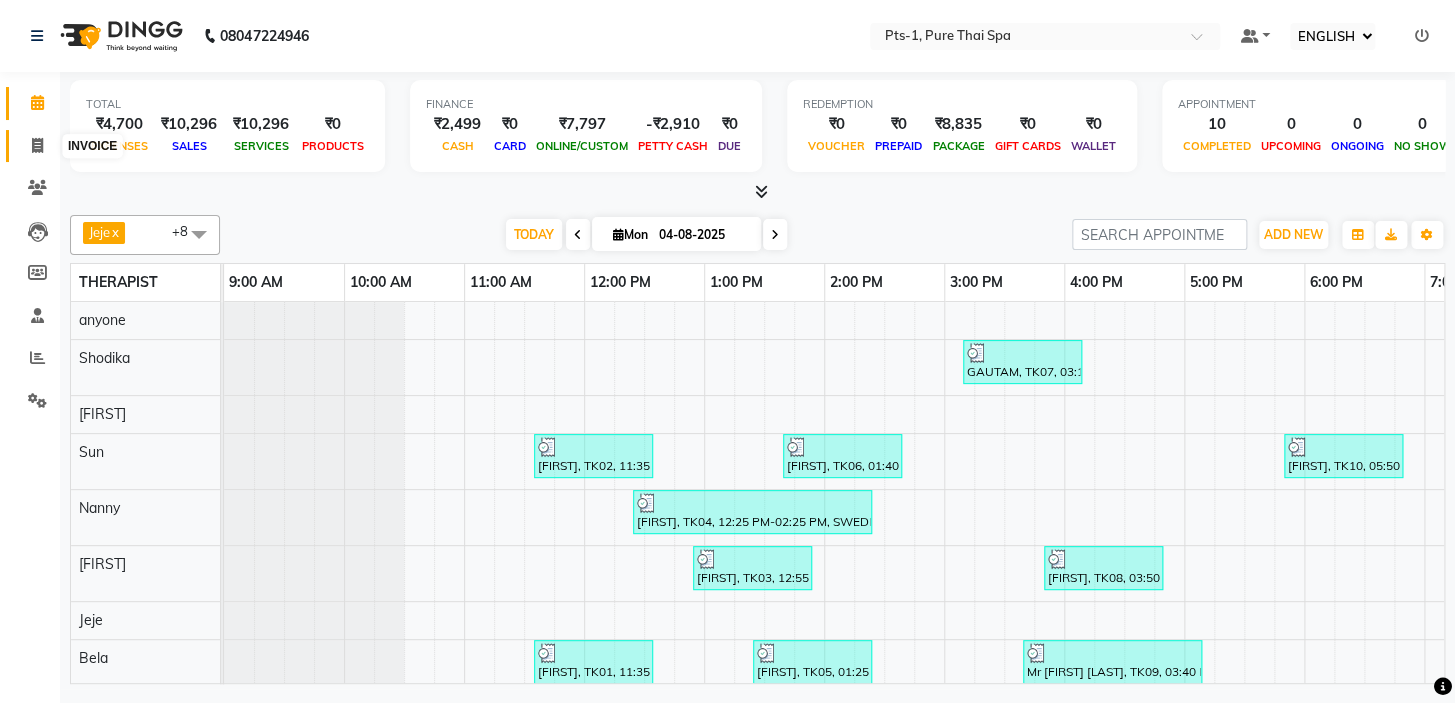 click 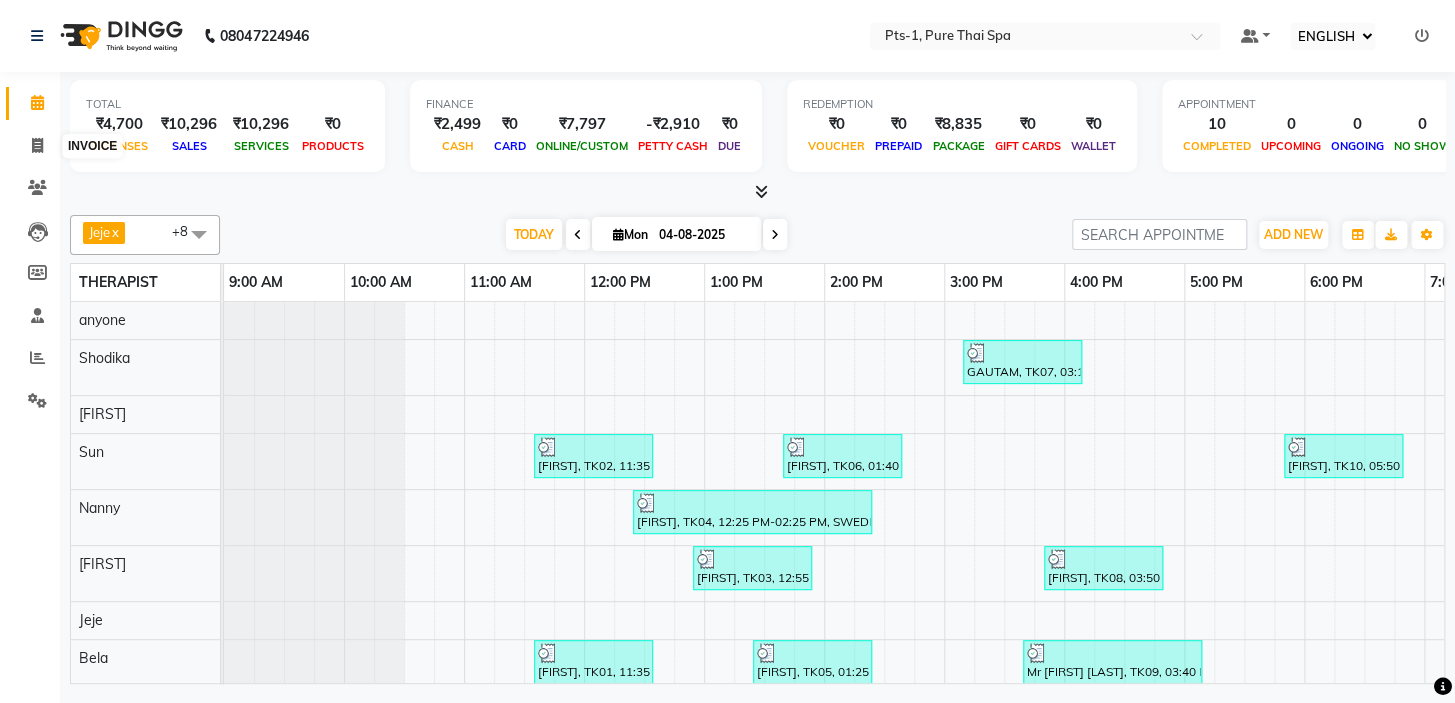 select on "5296" 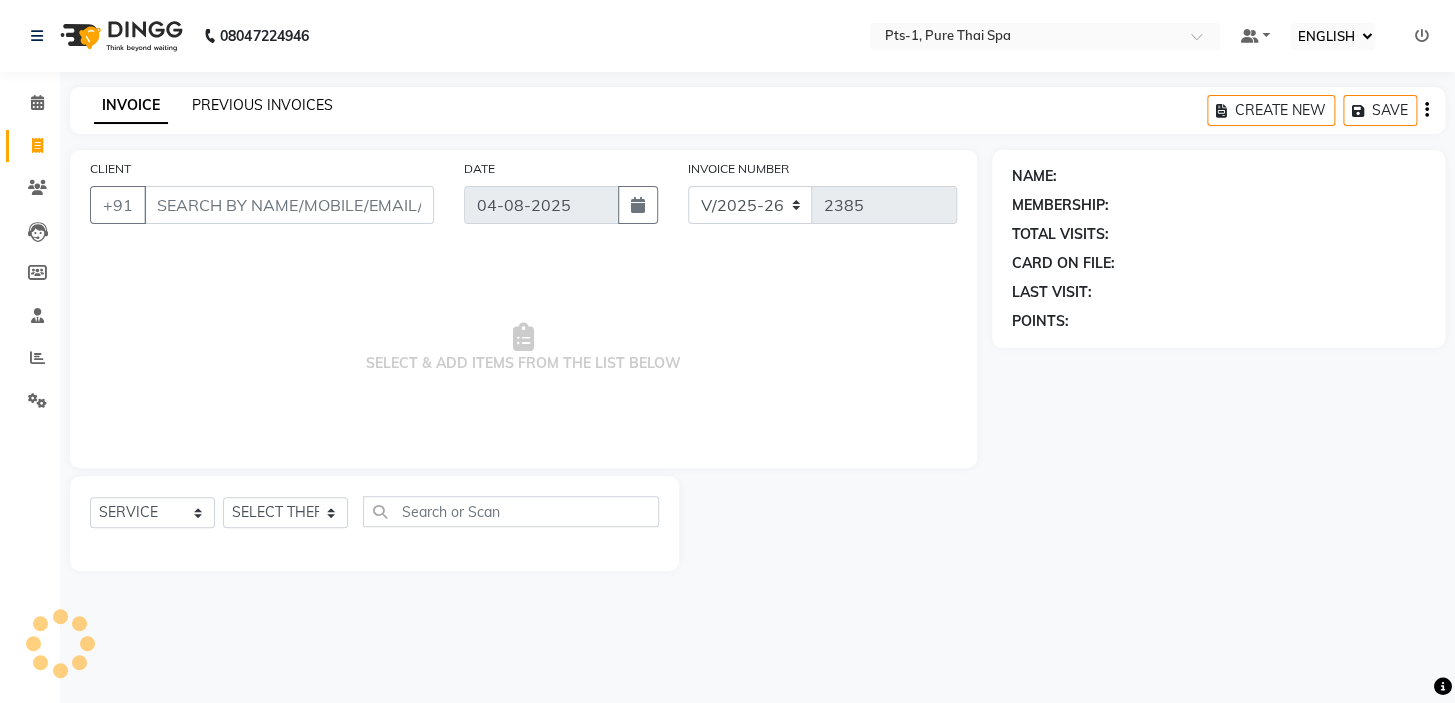 click on "PREVIOUS INVOICES" 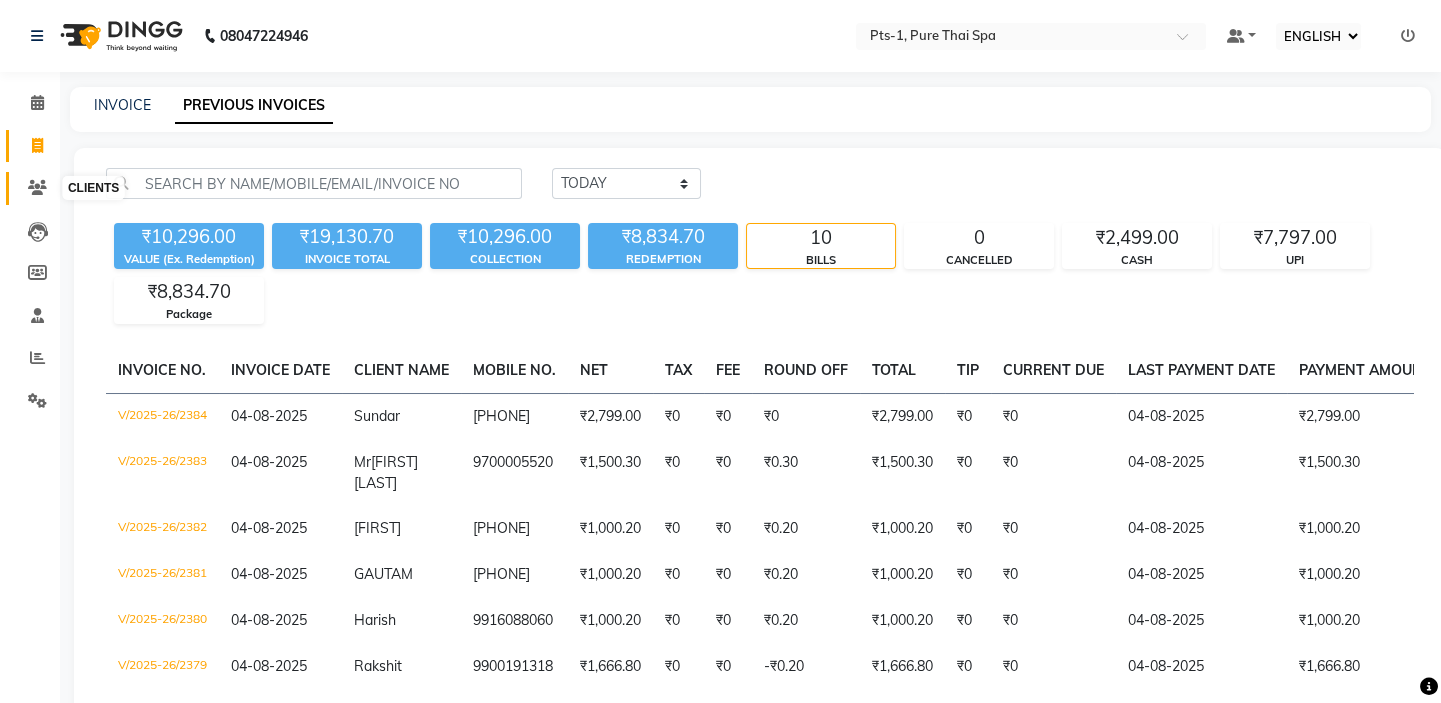 click 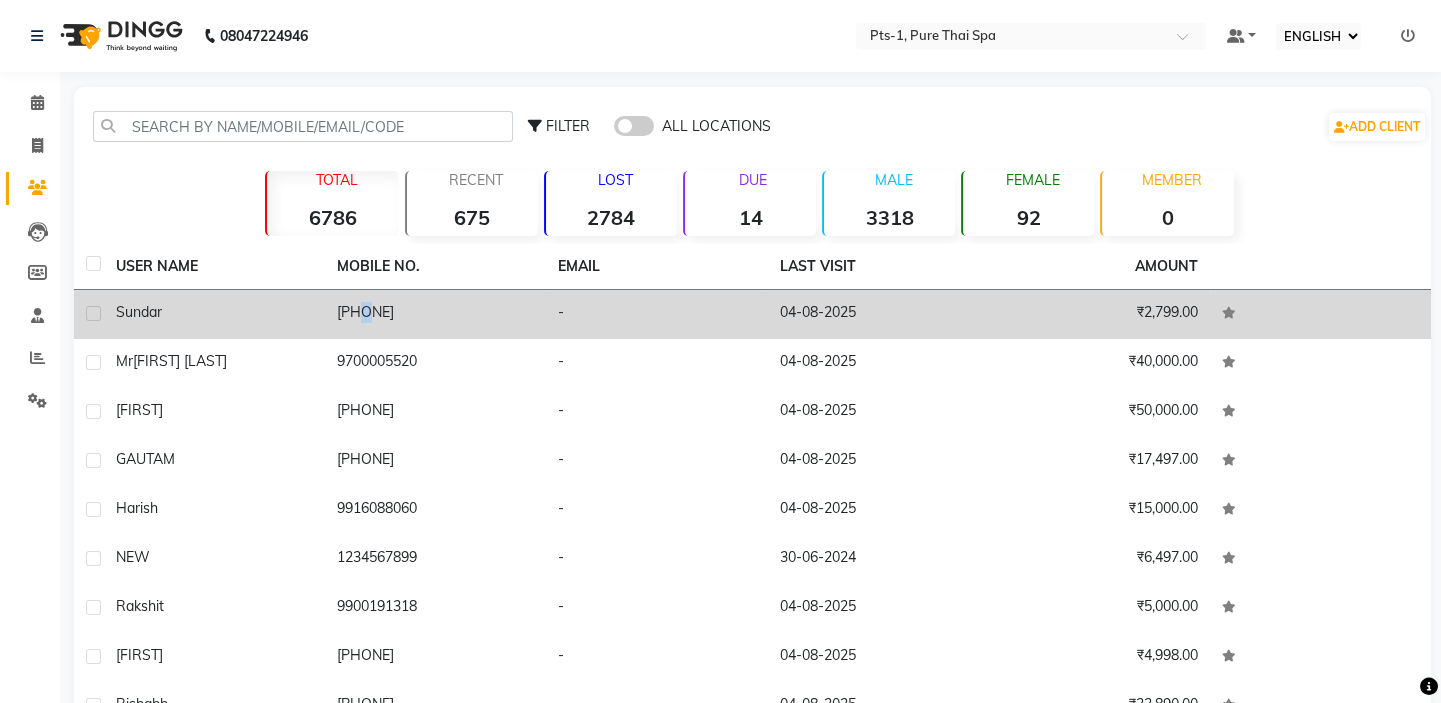 click on "[PHONE]" 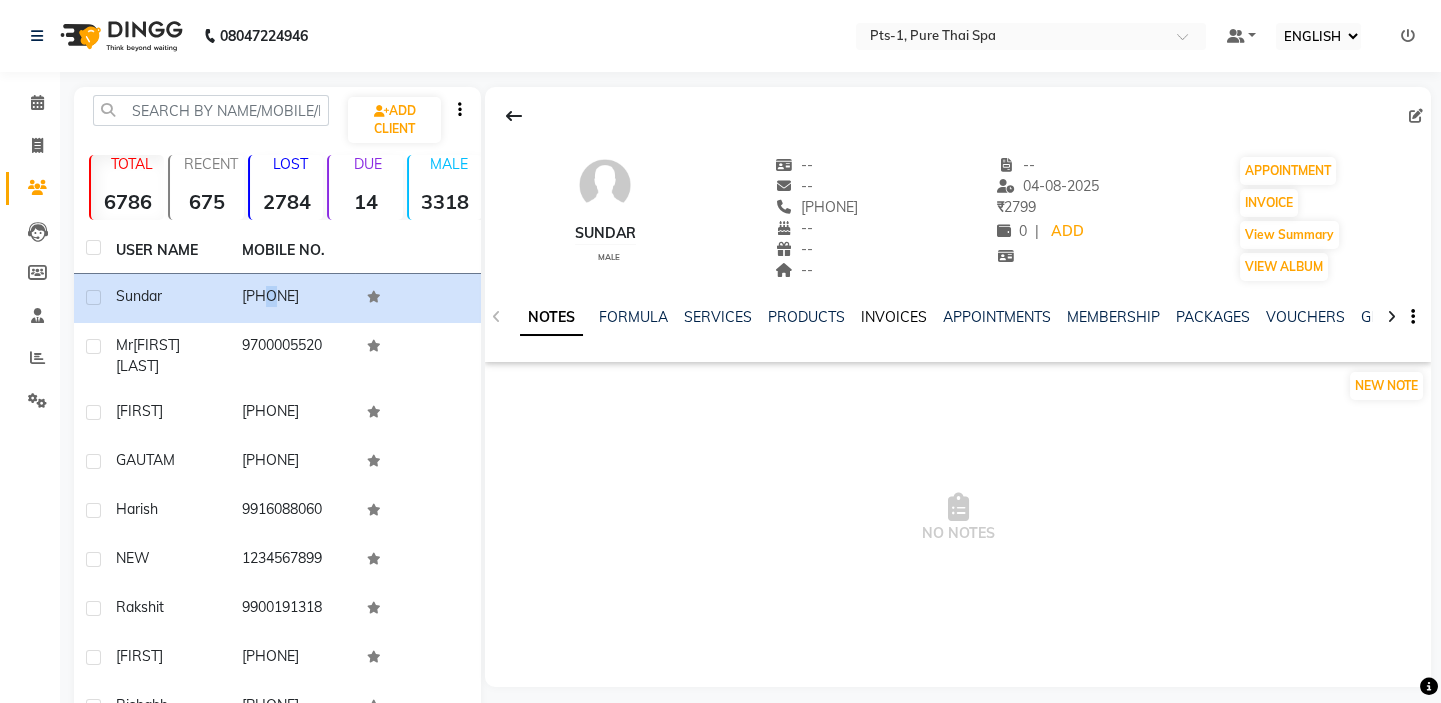 click on "INVOICES" 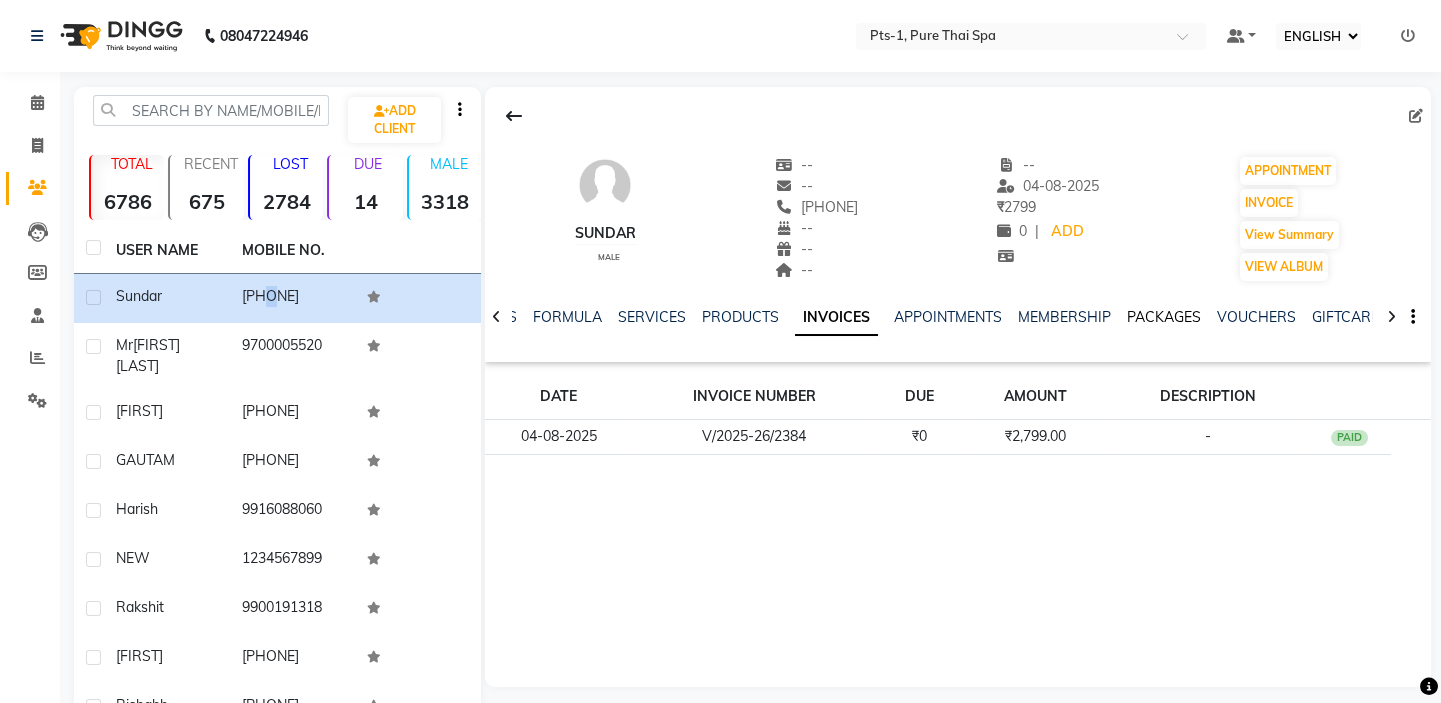click on "PACKAGES" 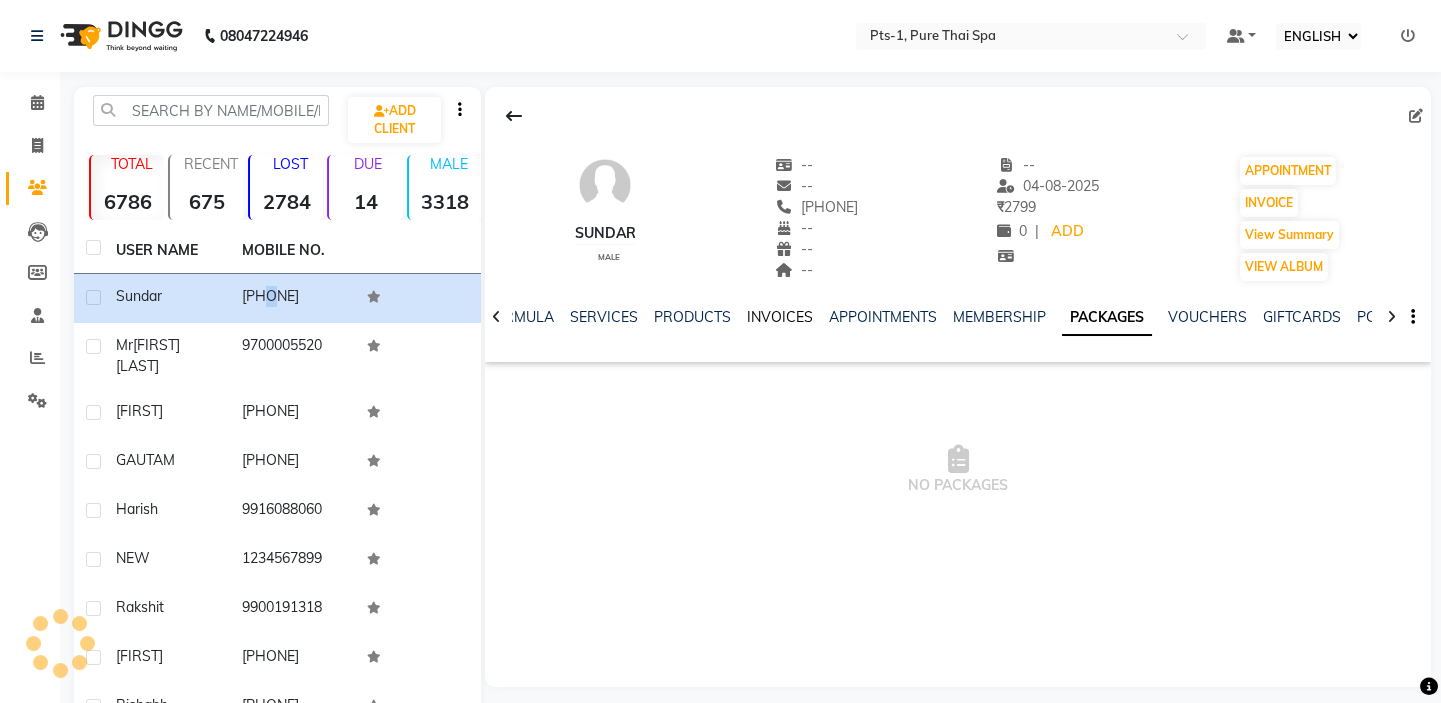 click on "INVOICES" 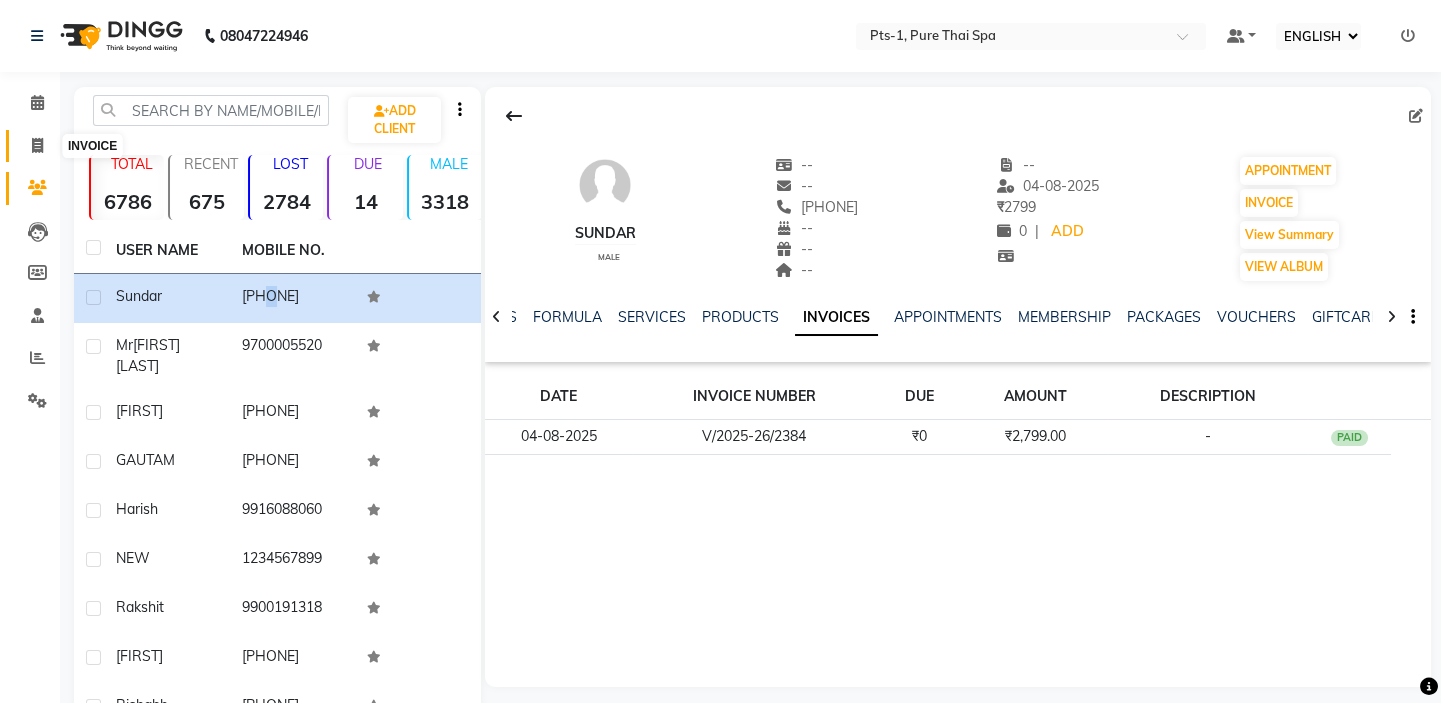 click 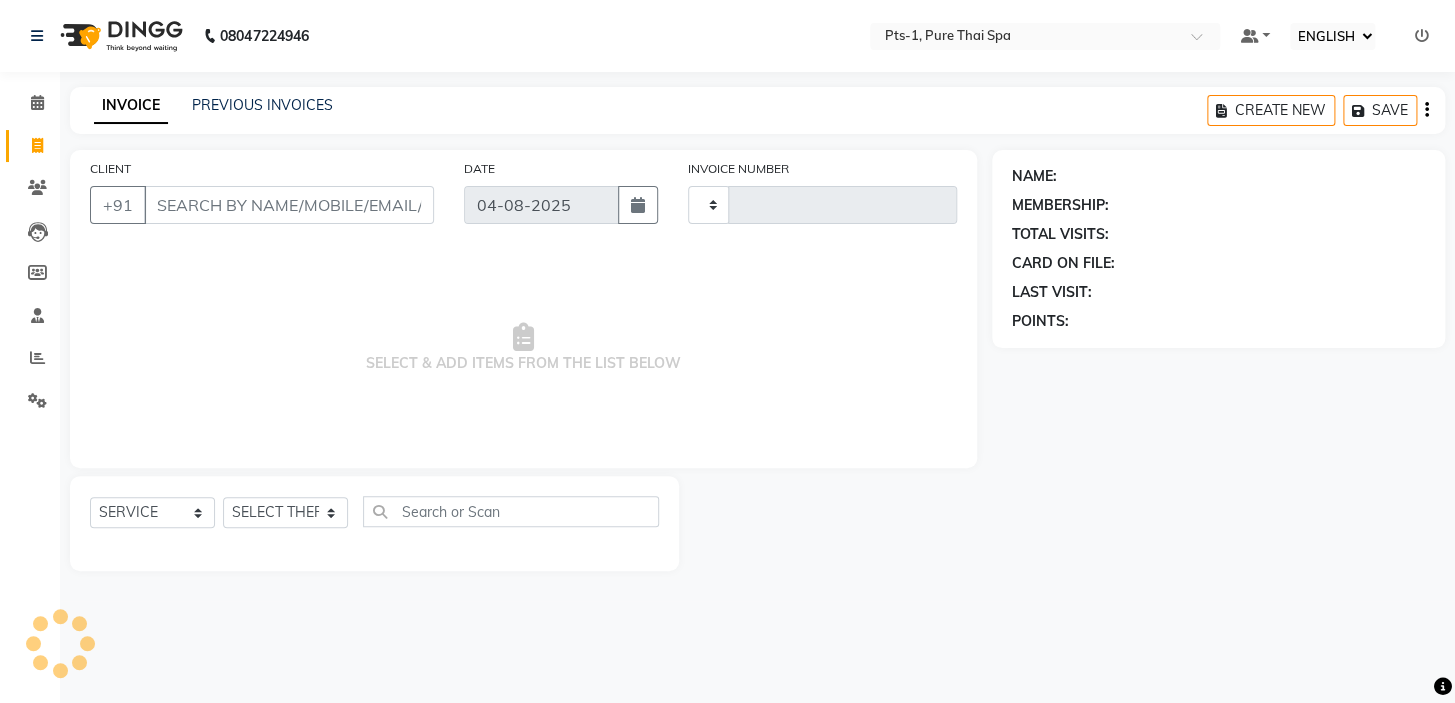 type on "2385" 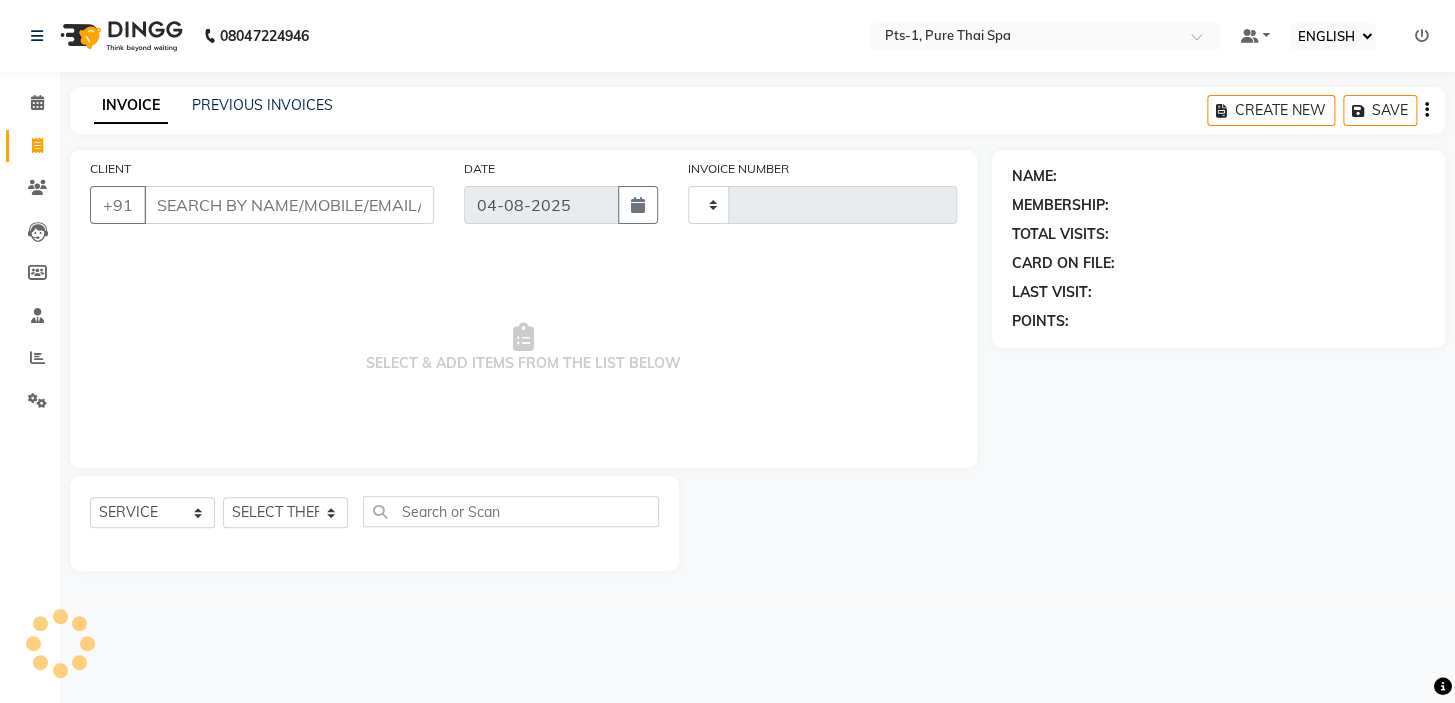 select on "5296" 